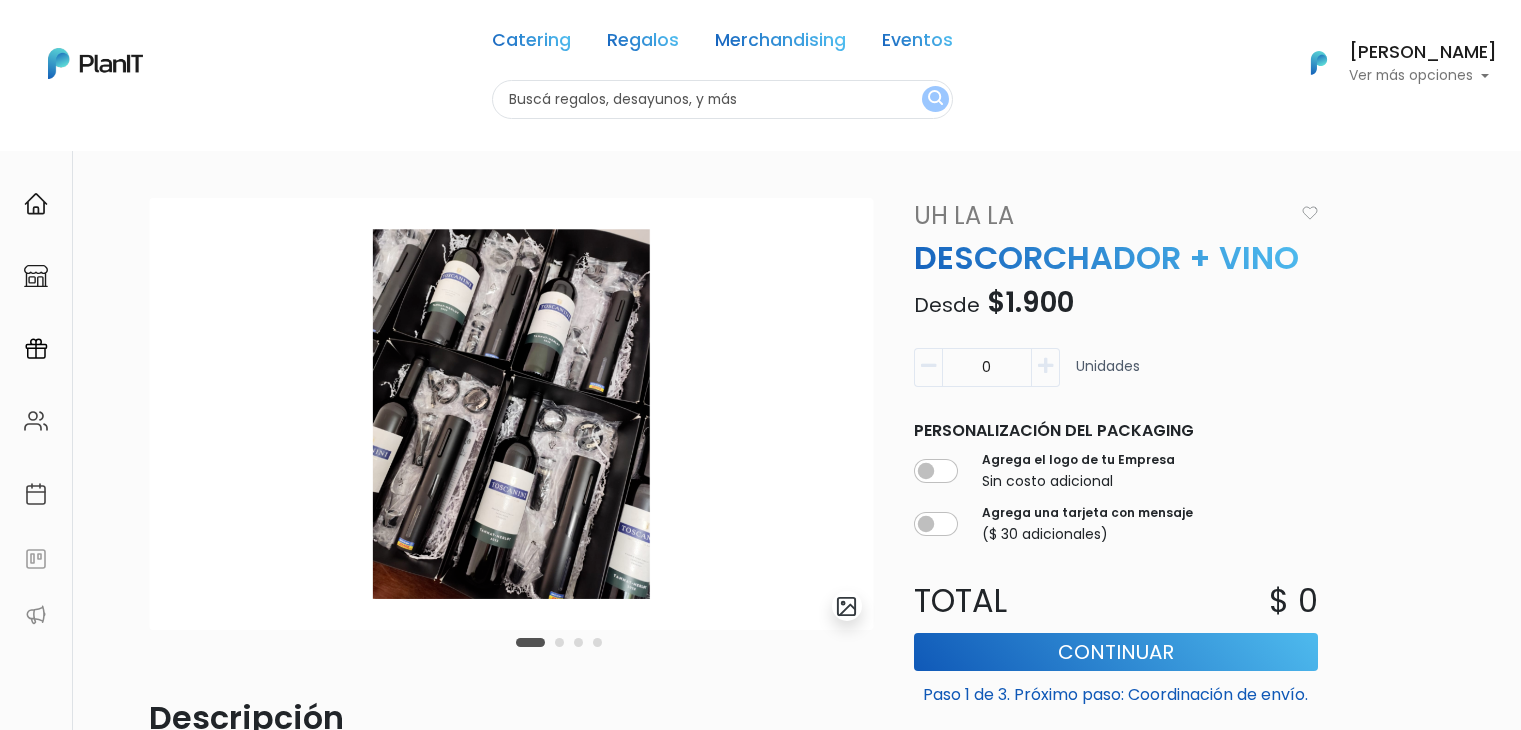 scroll, scrollTop: 0, scrollLeft: 0, axis: both 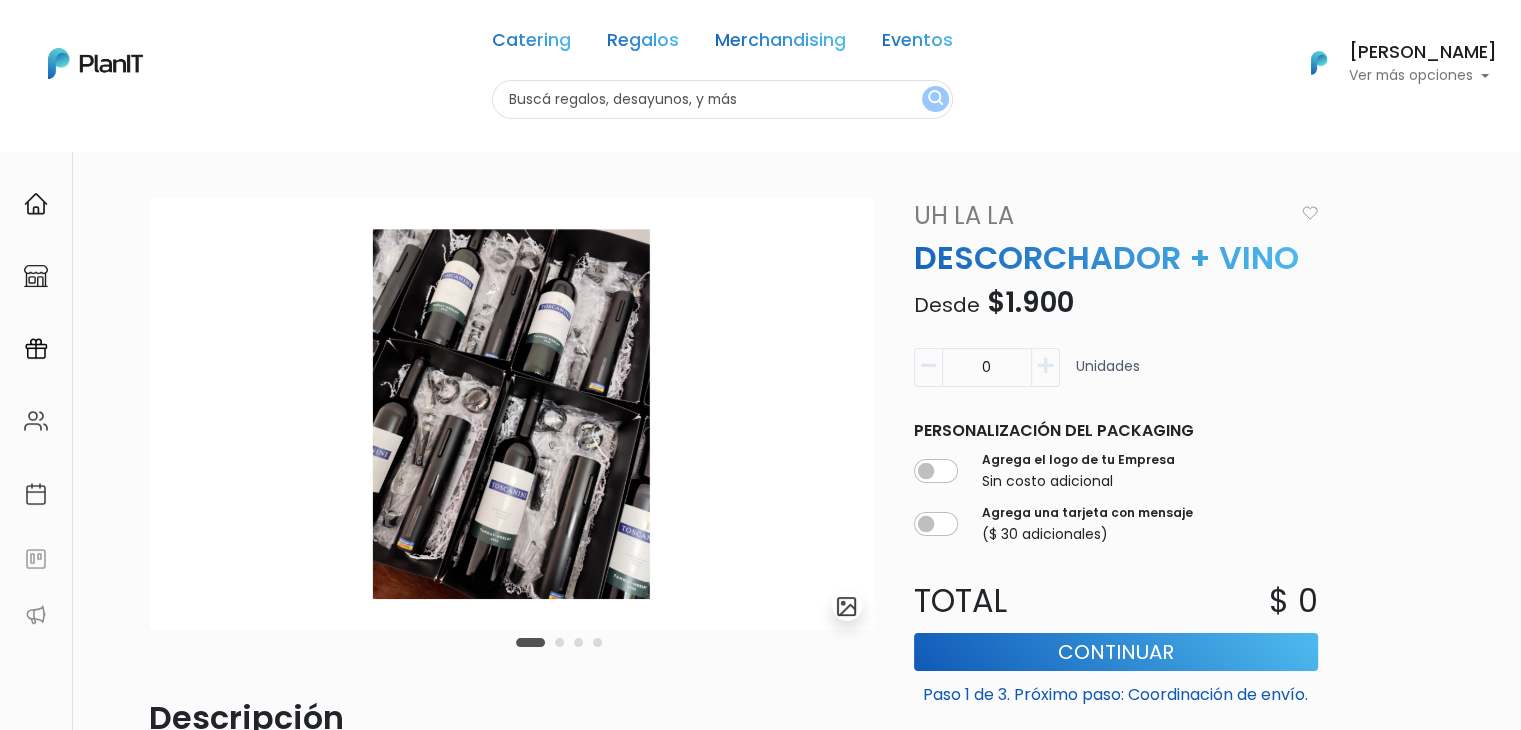 click at bounding box center [722, 99] 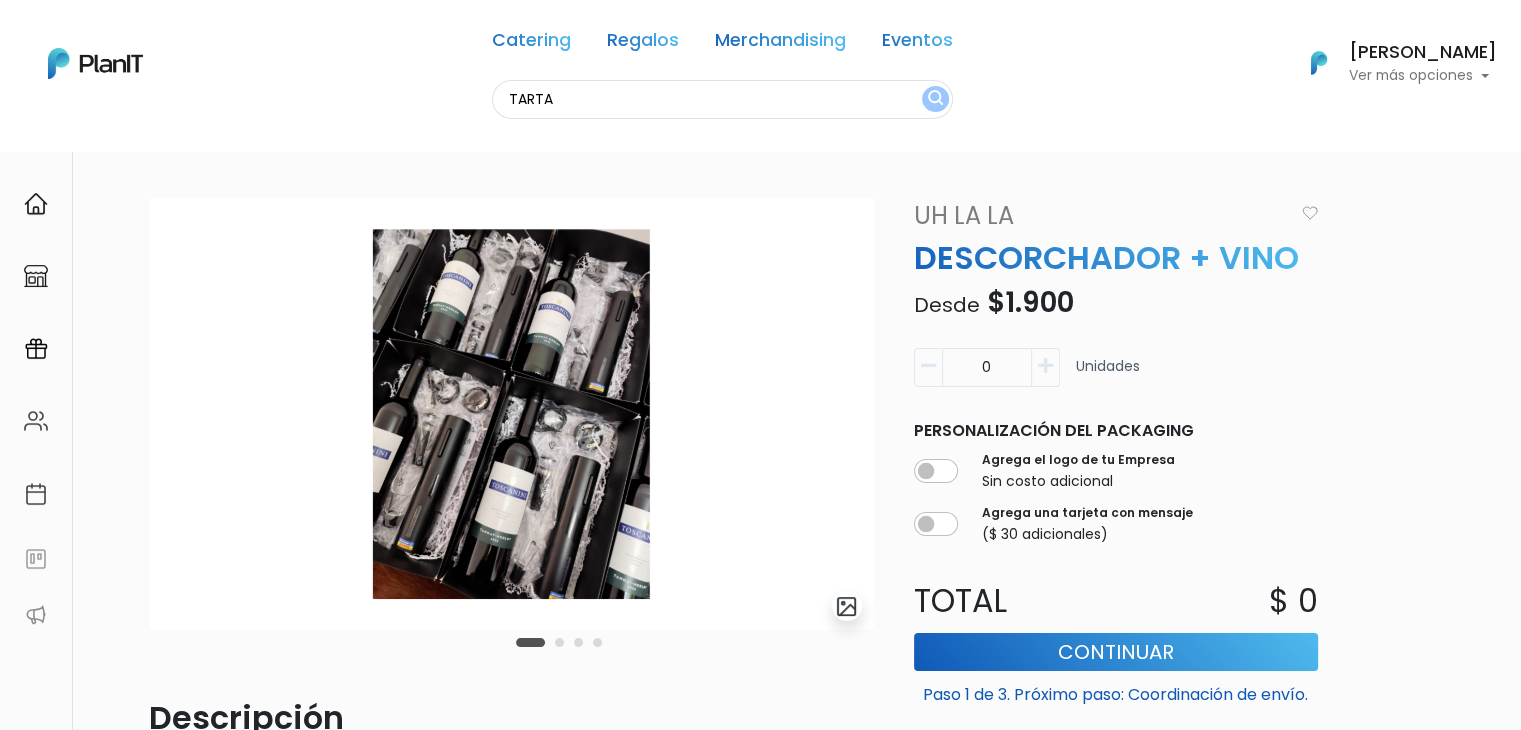 type on "TARTA" 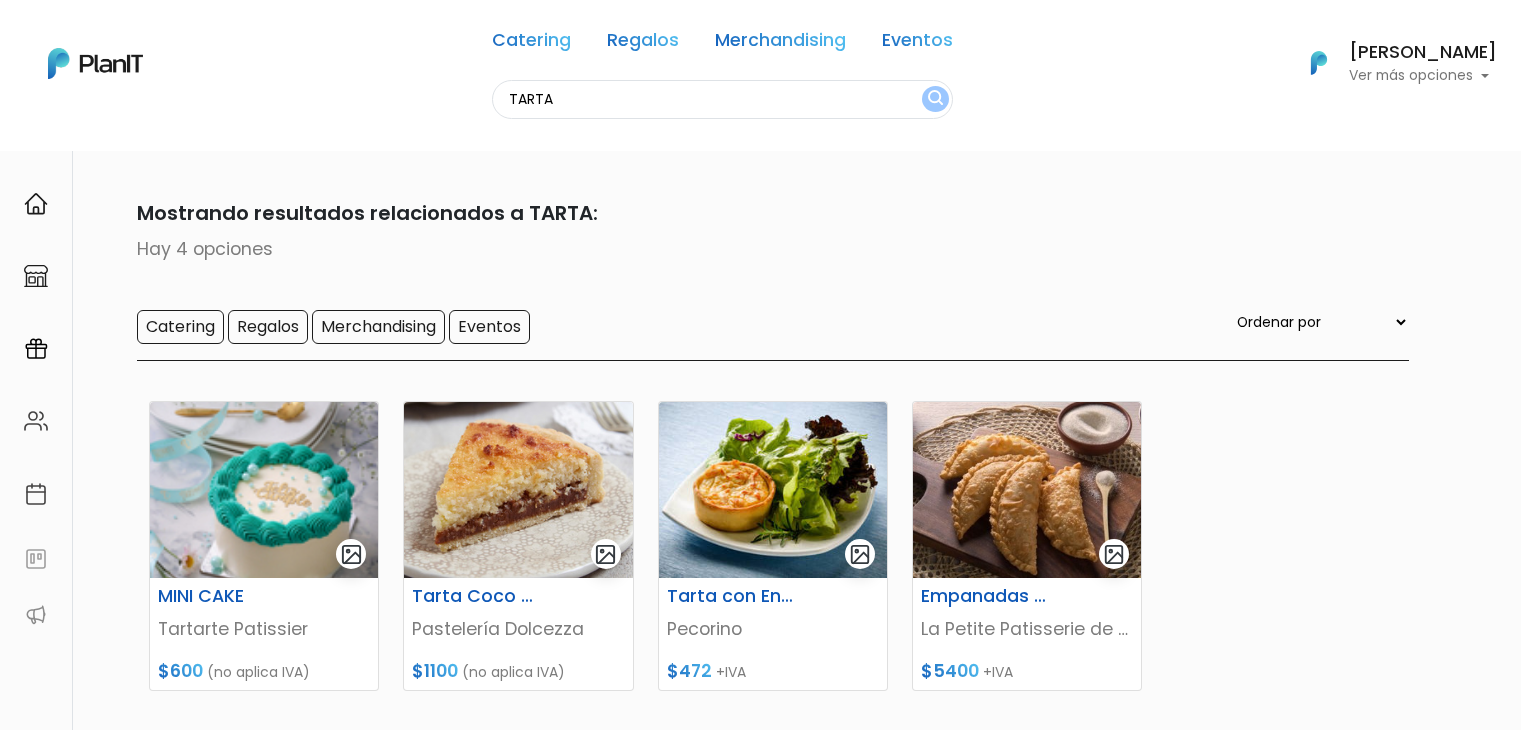 scroll, scrollTop: 0, scrollLeft: 0, axis: both 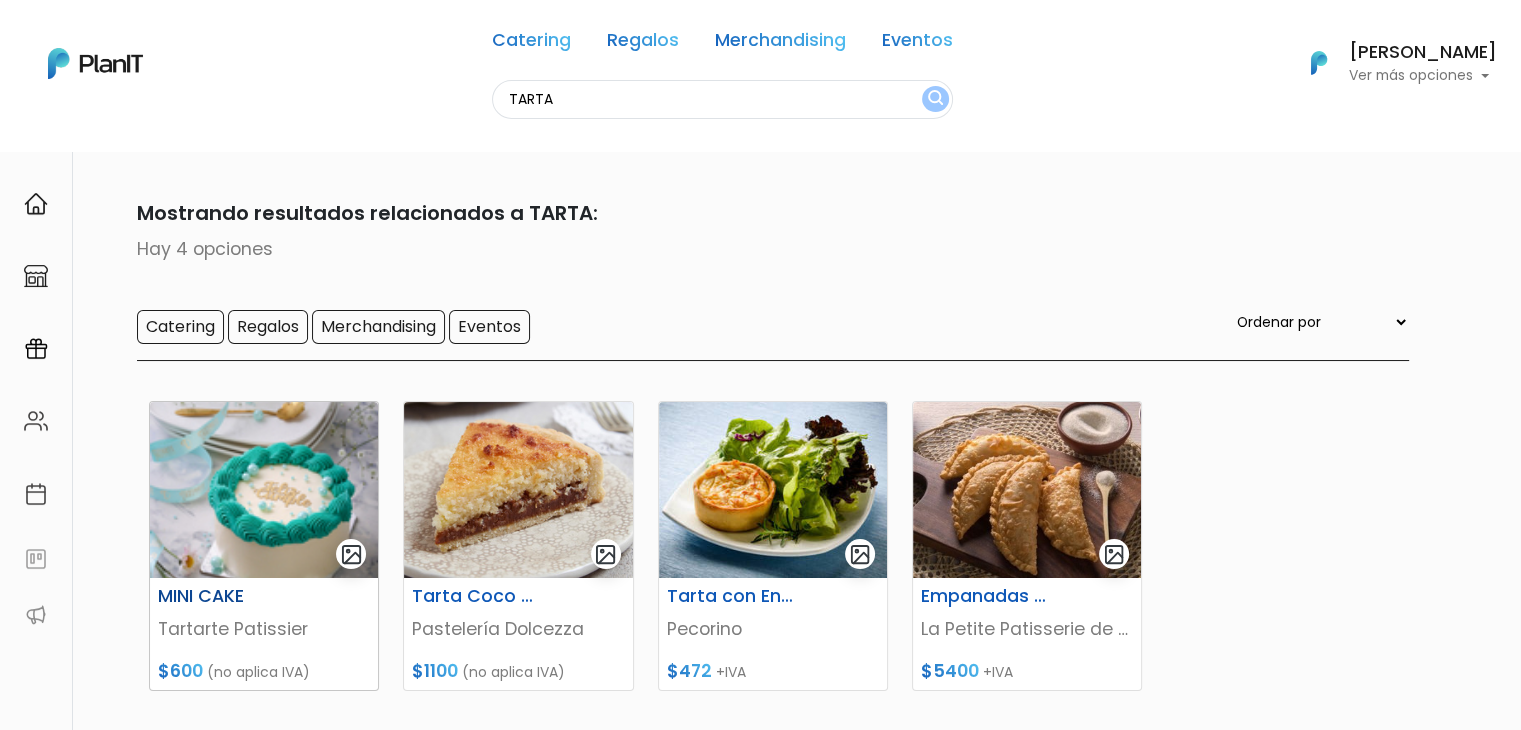 click at bounding box center (264, 490) 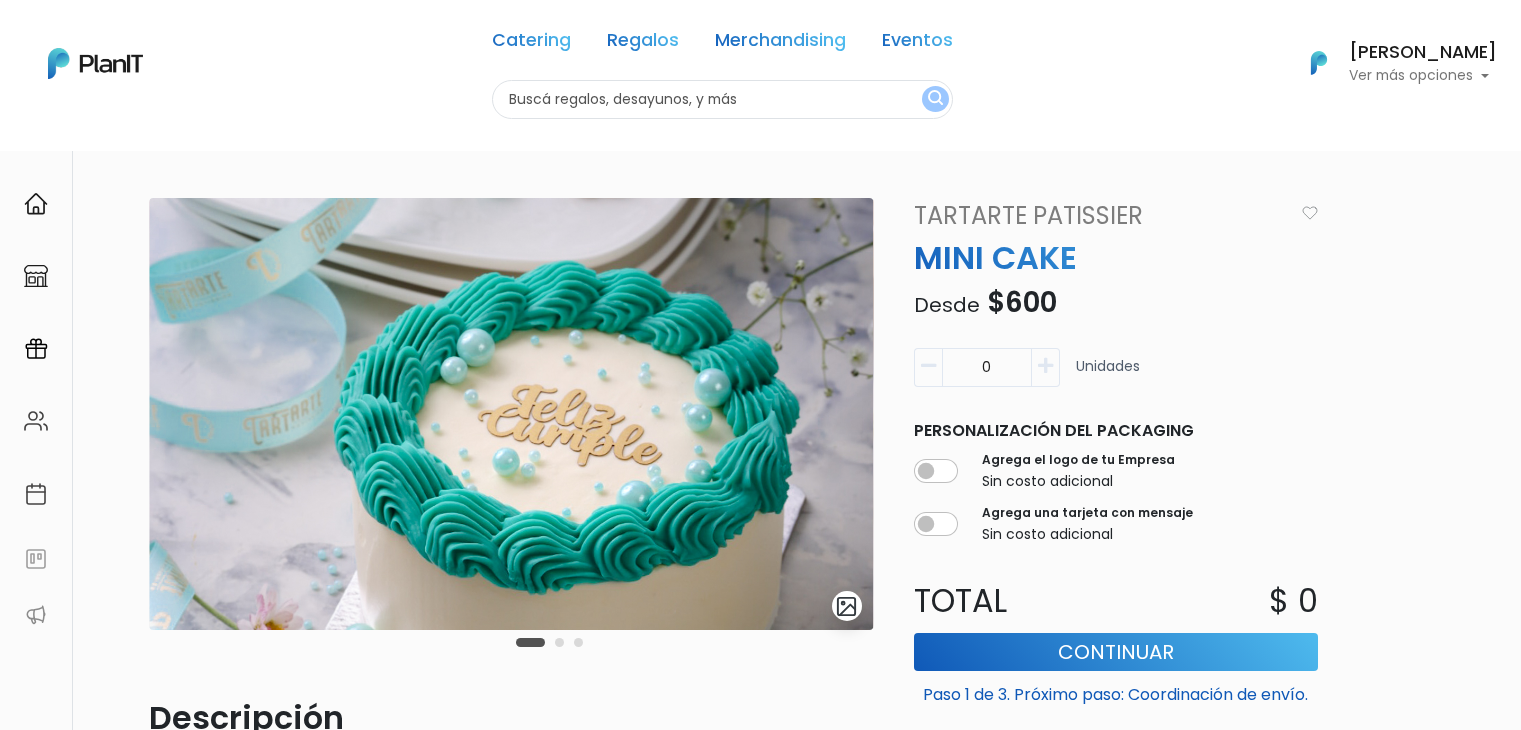 scroll, scrollTop: 0, scrollLeft: 0, axis: both 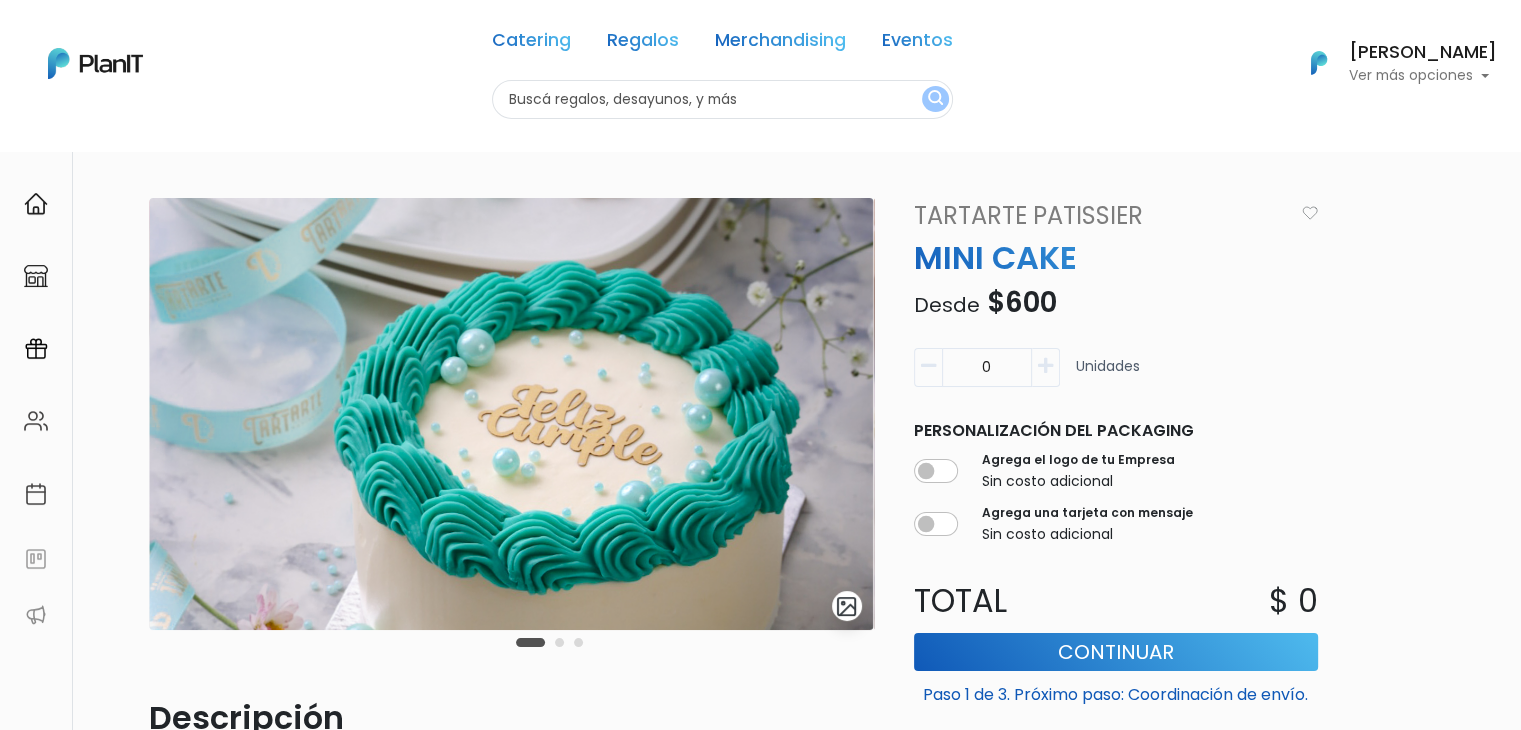 click at bounding box center [559, 642] 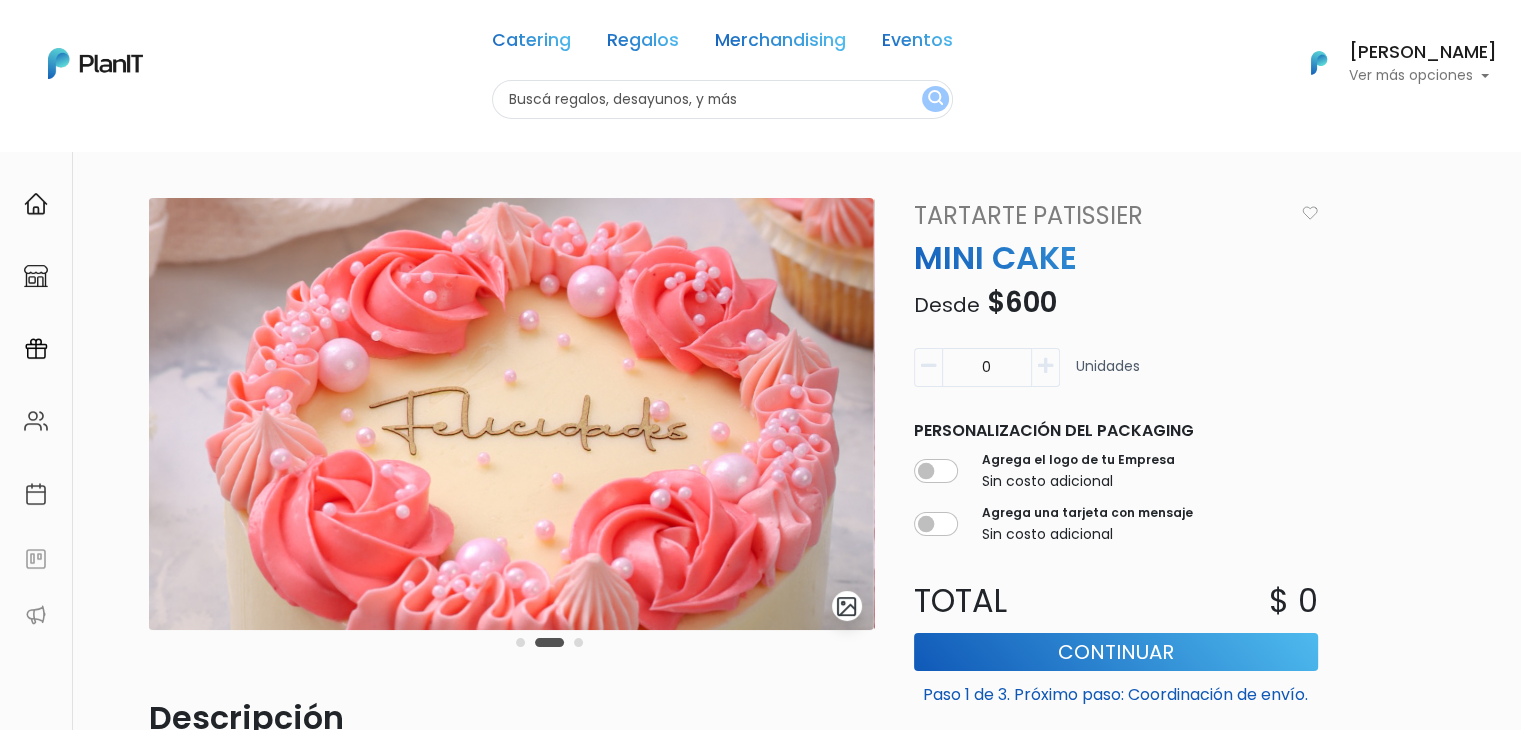 click at bounding box center [578, 642] 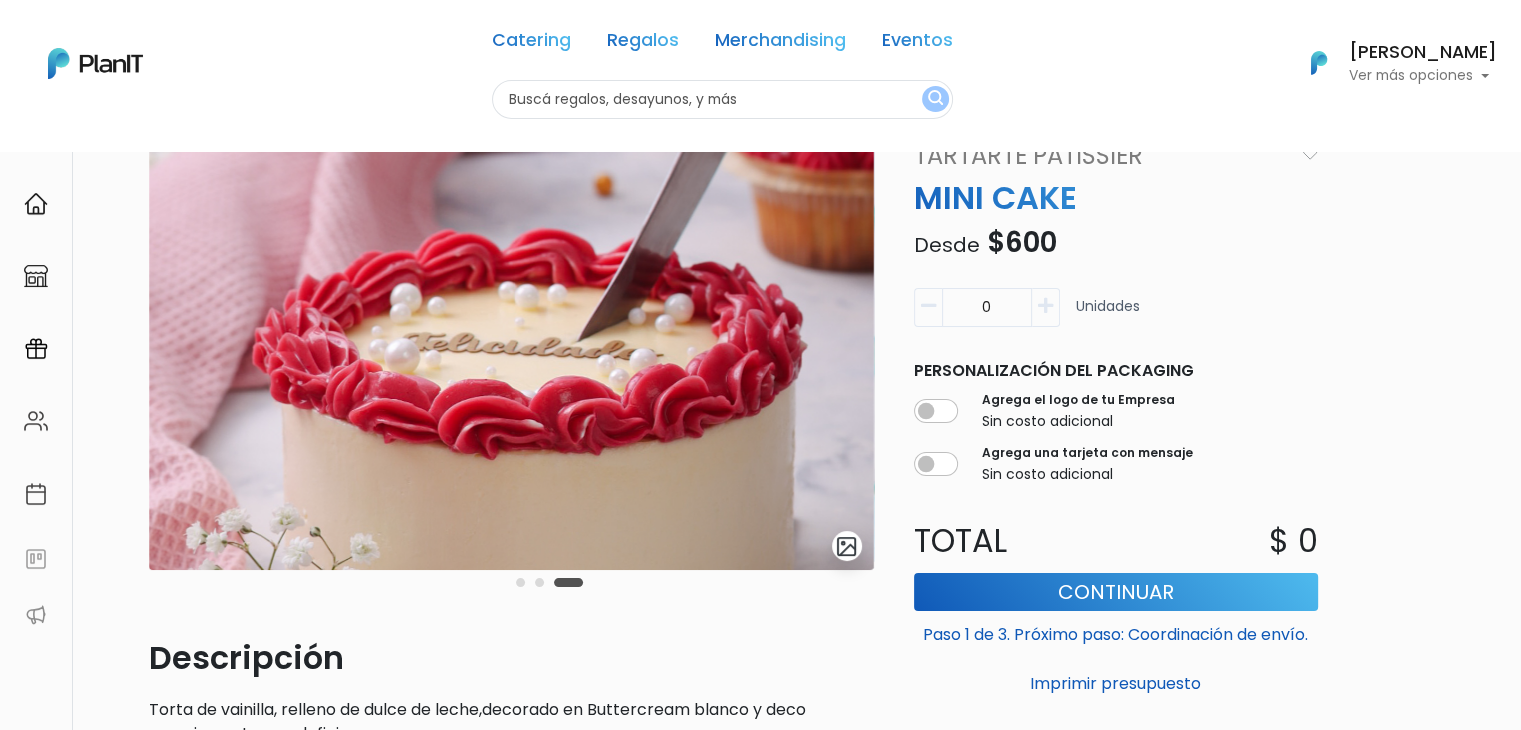 scroll, scrollTop: 0, scrollLeft: 0, axis: both 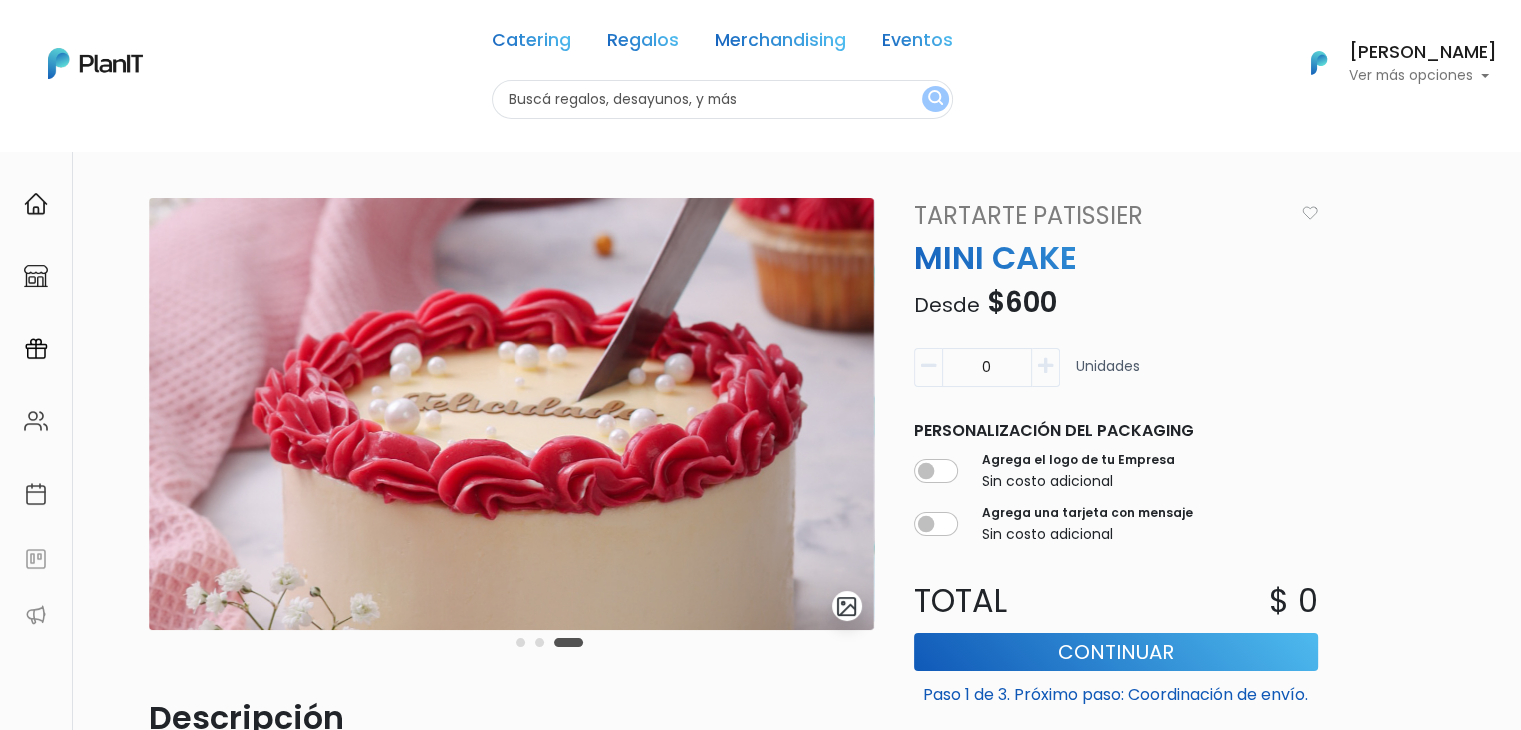 click on "Tartarte Patissier" at bounding box center [1098, 216] 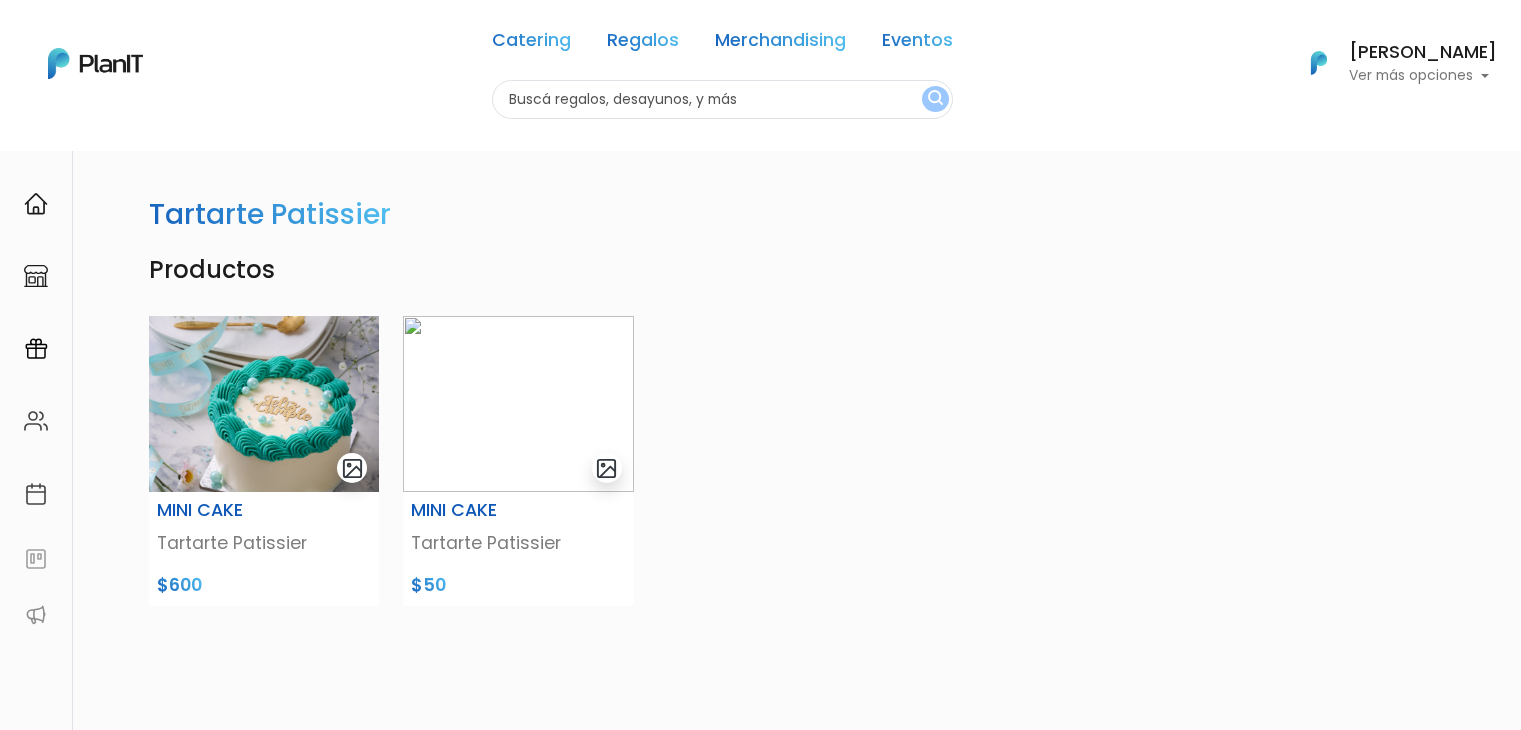 scroll, scrollTop: 0, scrollLeft: 0, axis: both 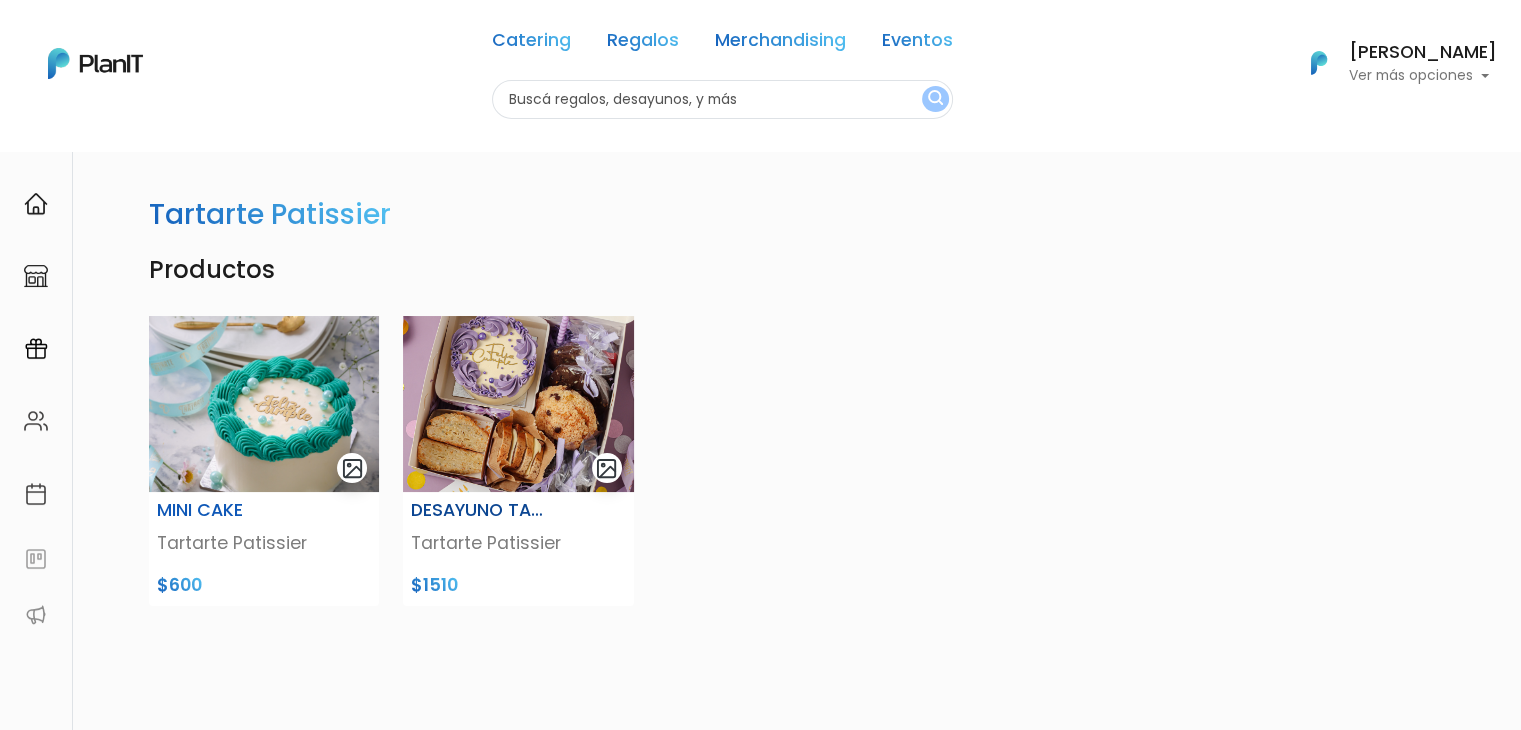 click on "DESAYUNO TARTARTE" at bounding box center (482, 510) 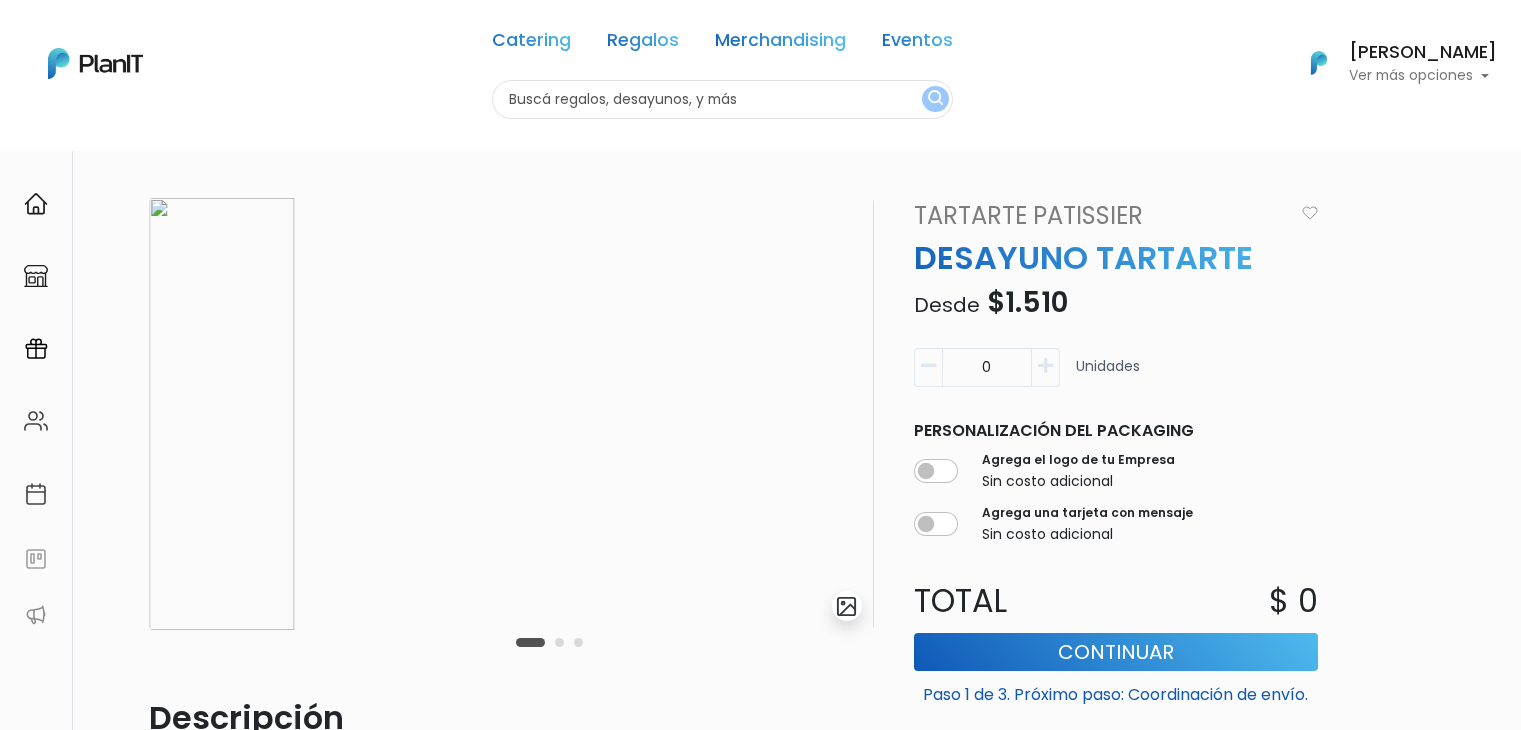 scroll, scrollTop: 0, scrollLeft: 0, axis: both 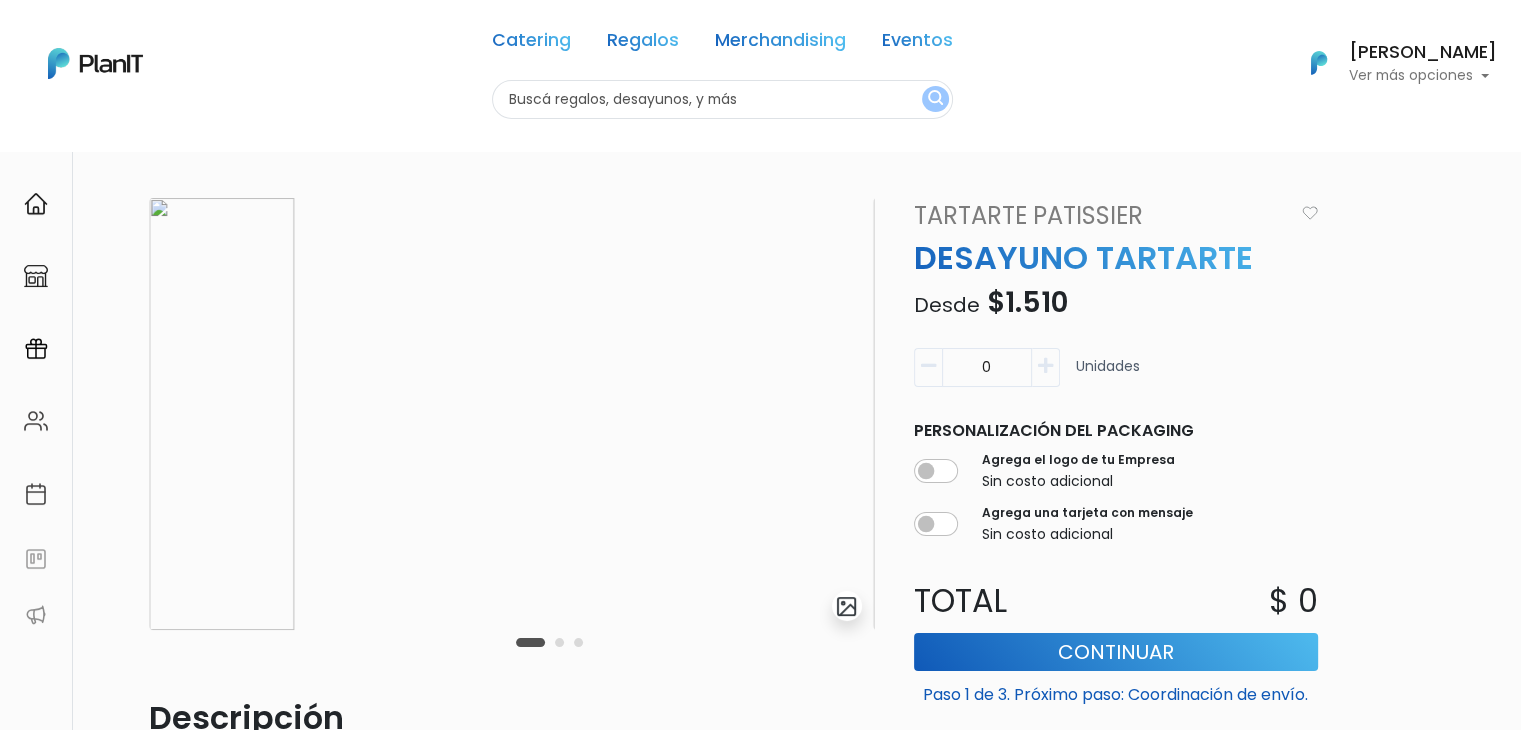 click at bounding box center (559, 642) 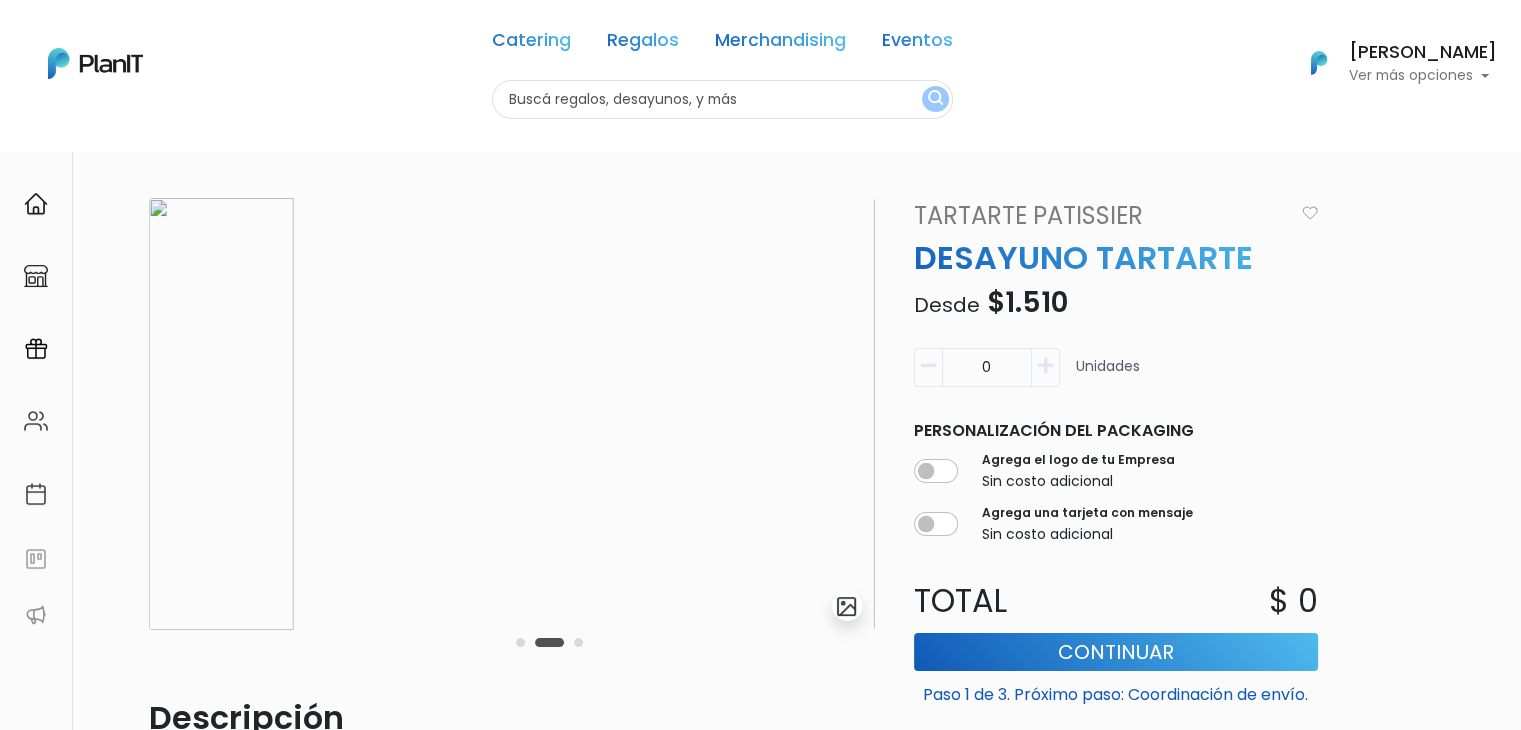 click at bounding box center (578, 642) 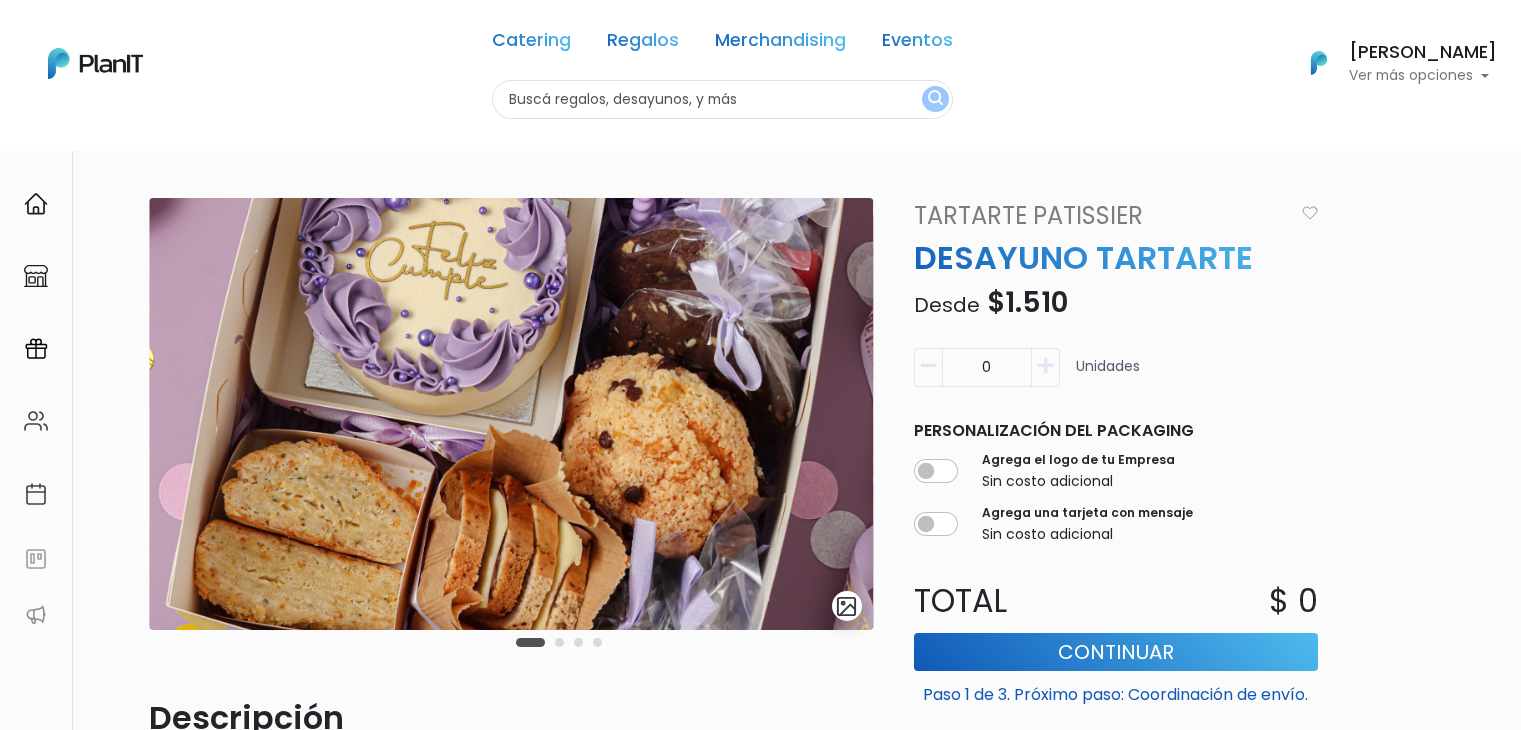 scroll, scrollTop: 0, scrollLeft: 0, axis: both 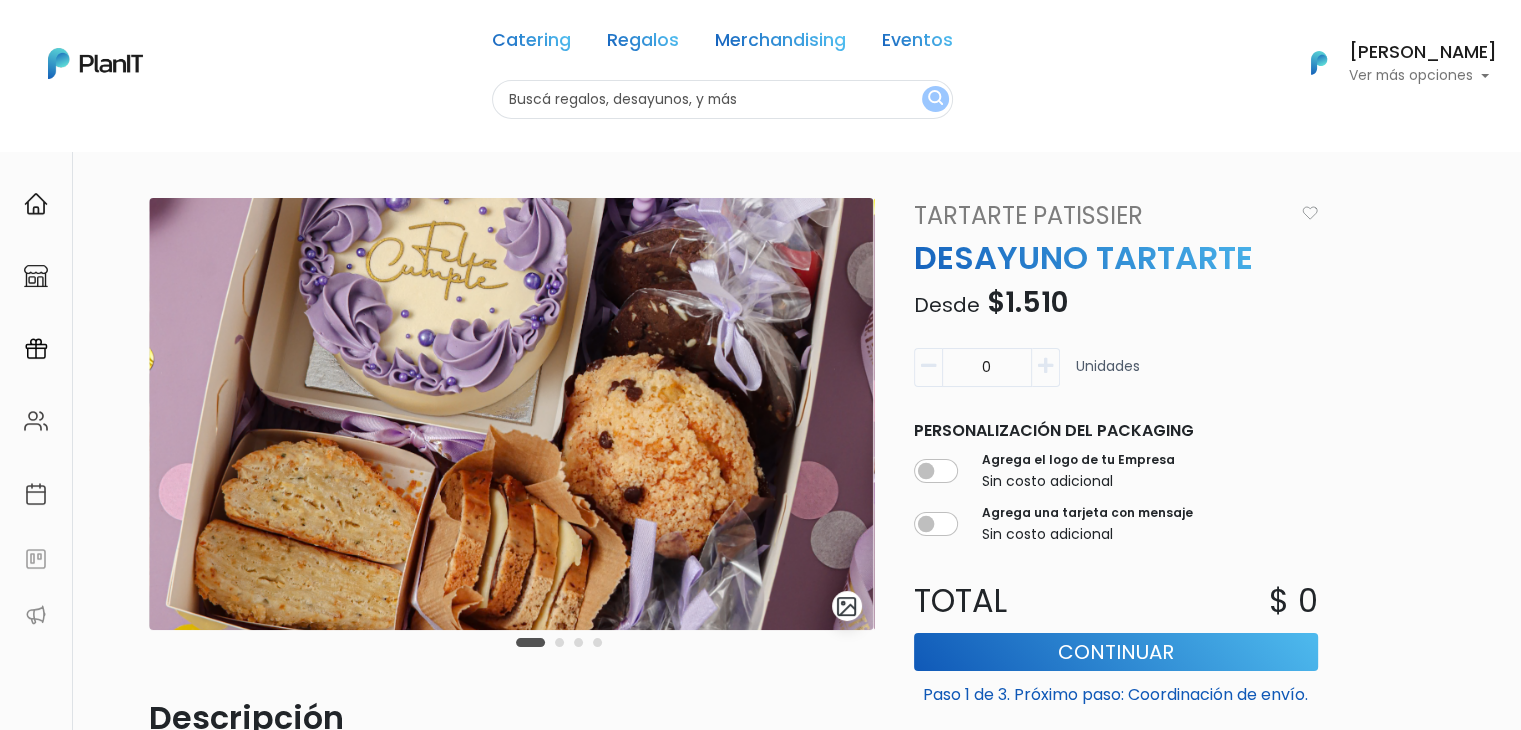 click at bounding box center (559, 642) 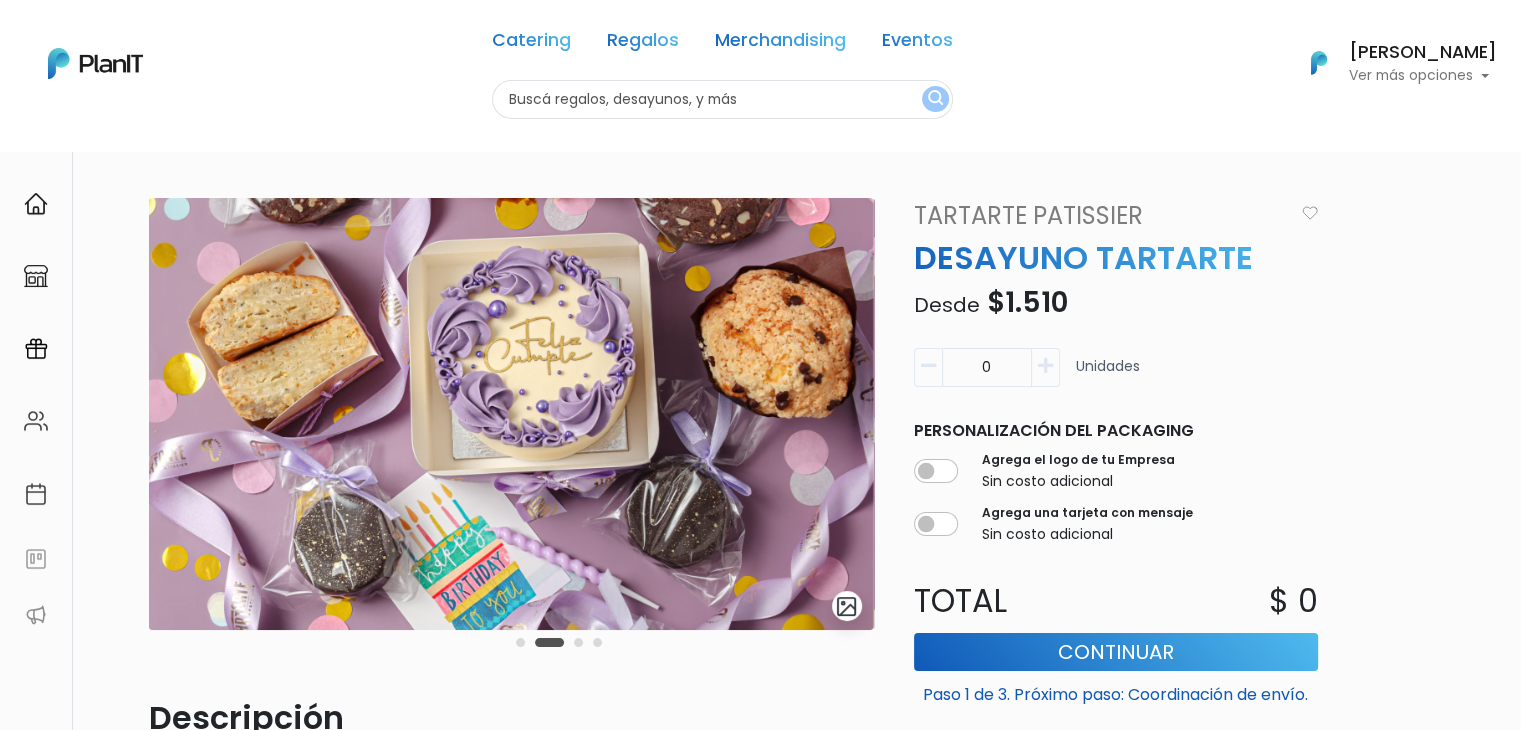 click at bounding box center [578, 642] 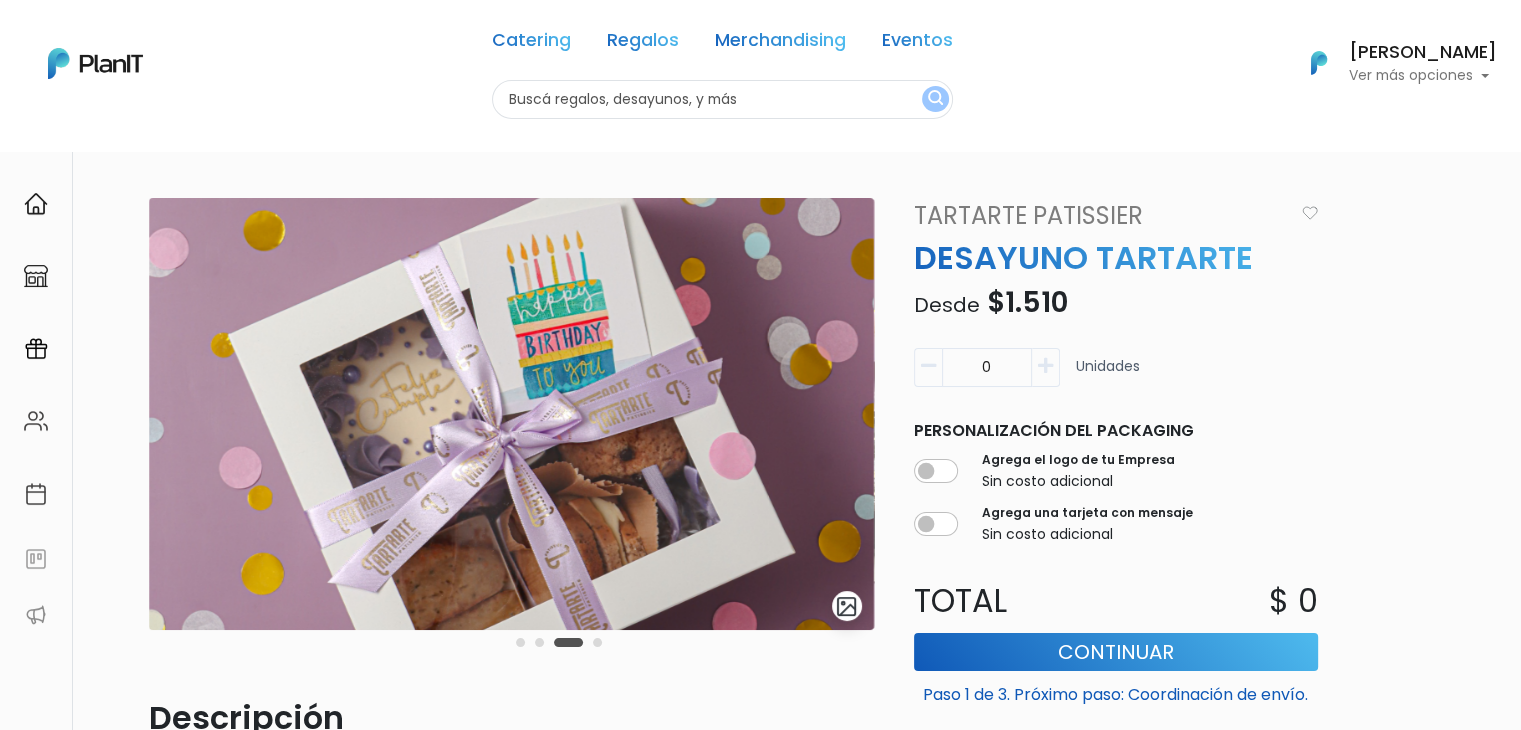 click at bounding box center [559, 642] 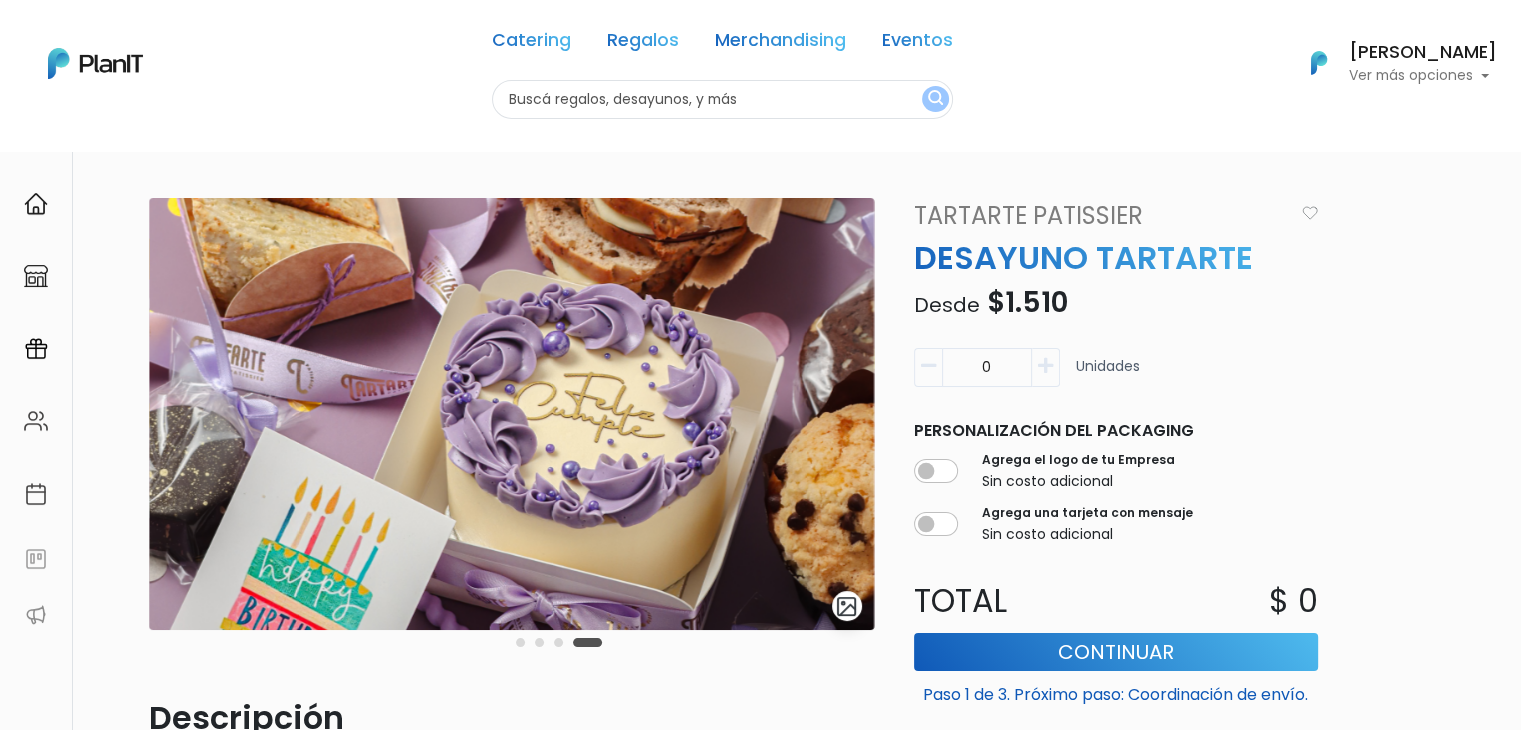 click on "Tartarte Patissier" at bounding box center (1098, 216) 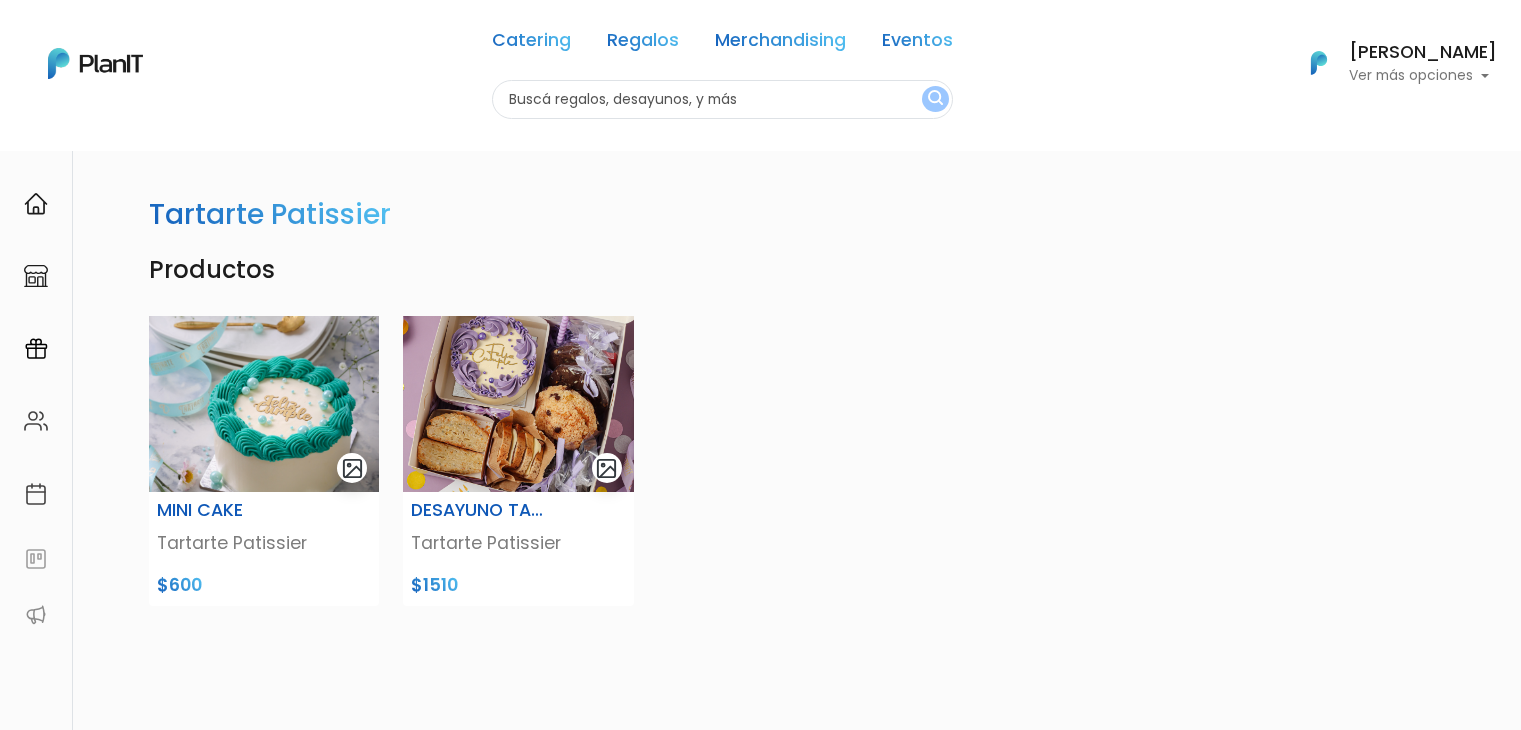 scroll, scrollTop: 0, scrollLeft: 0, axis: both 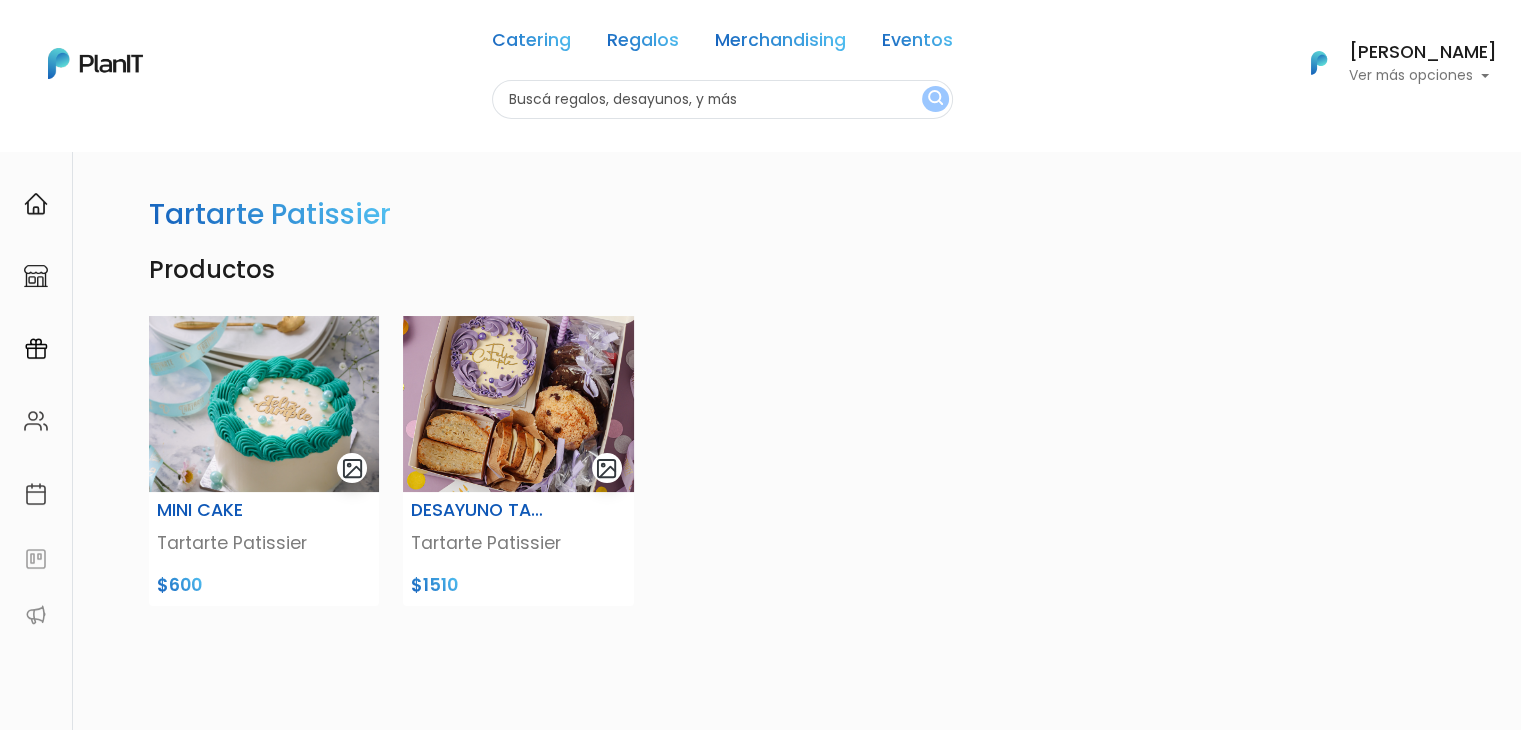 click at bounding box center (722, 99) 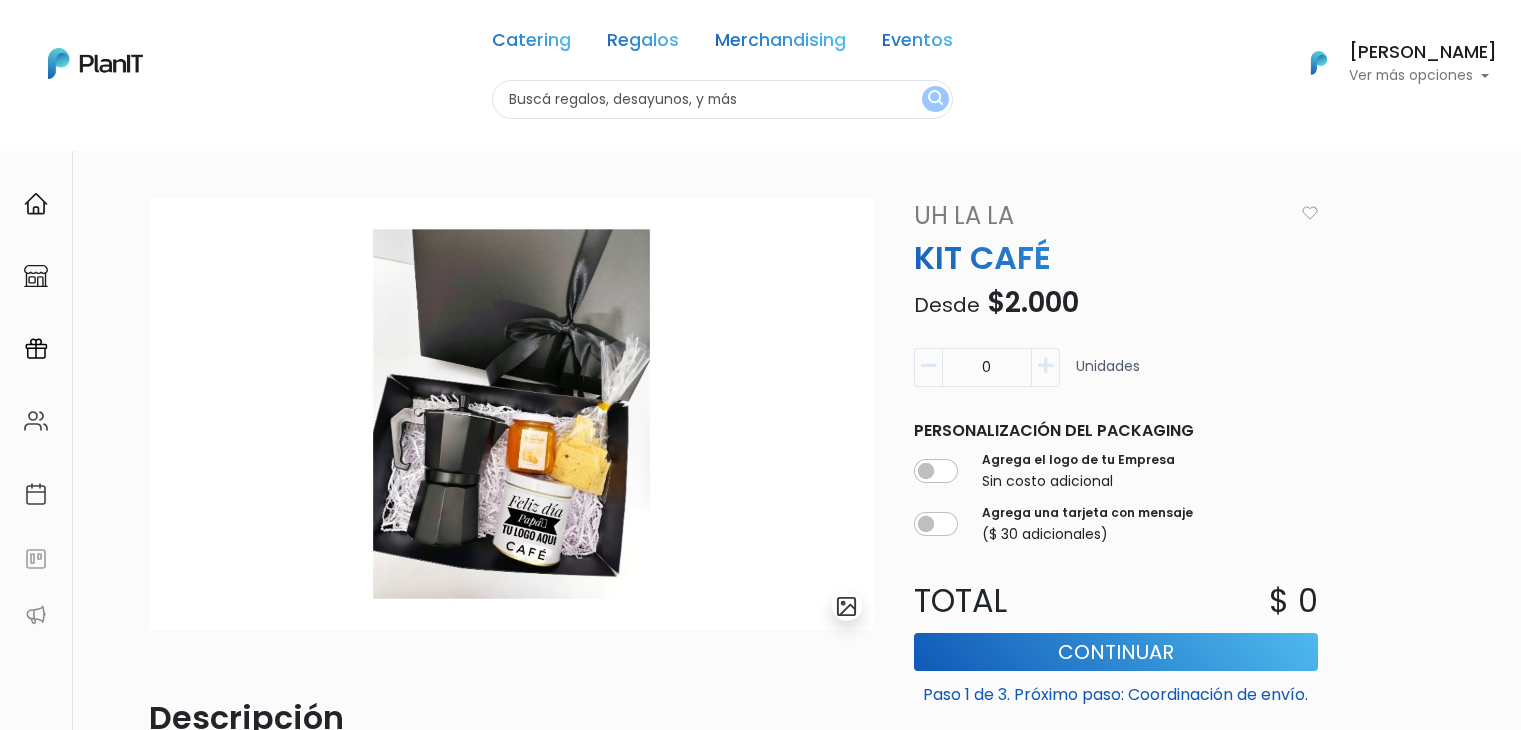 scroll, scrollTop: 0, scrollLeft: 0, axis: both 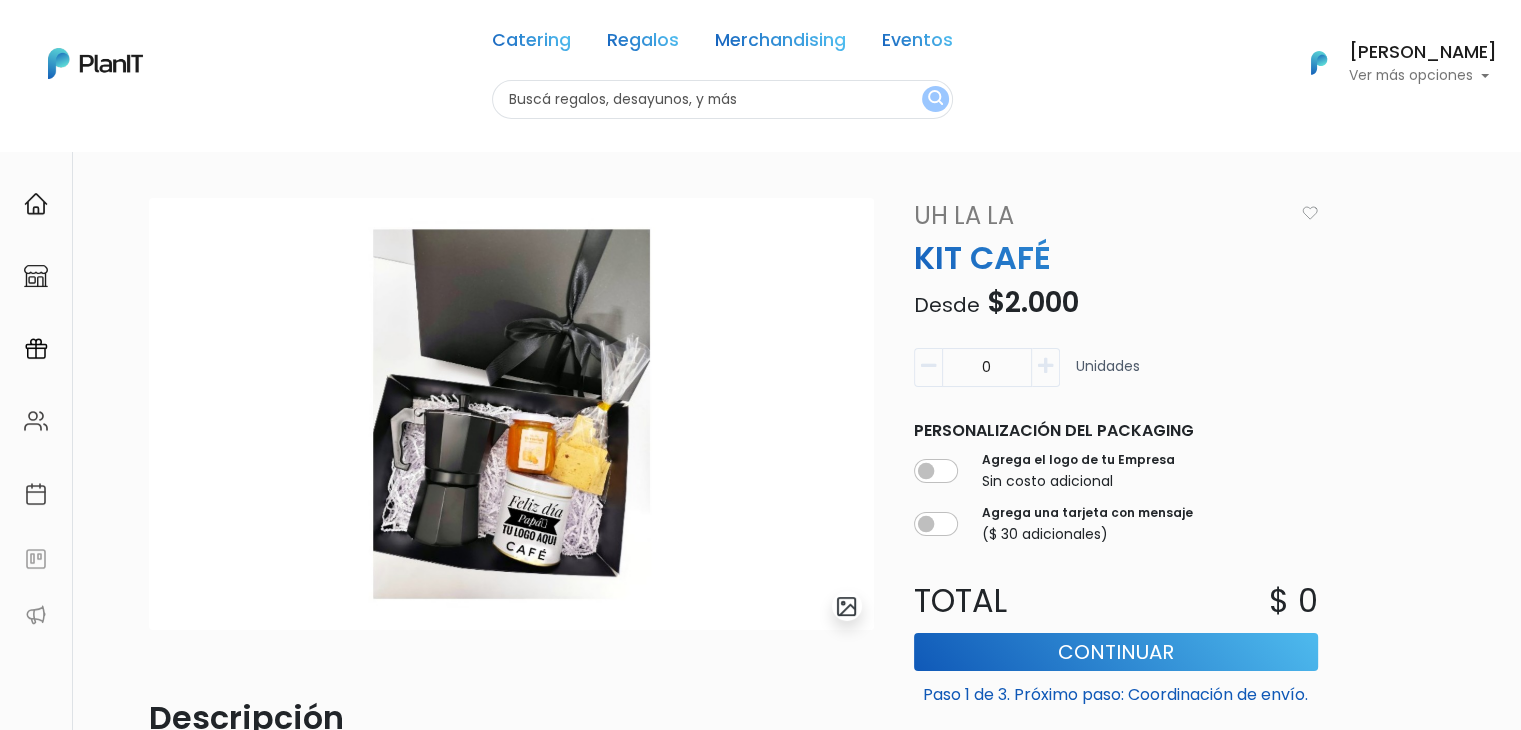 click at bounding box center [722, 99] 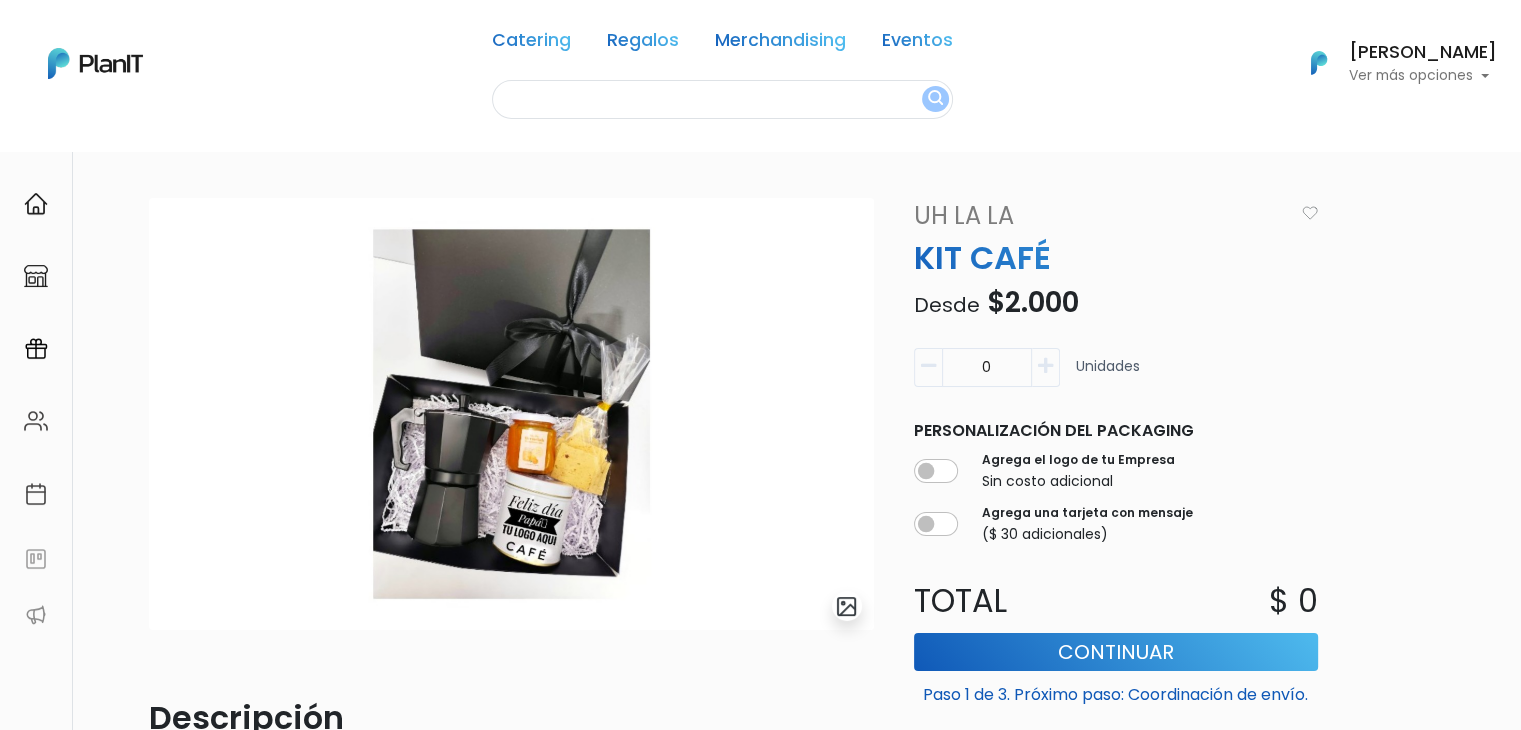 click on "Uh La La" at bounding box center (1098, 216) 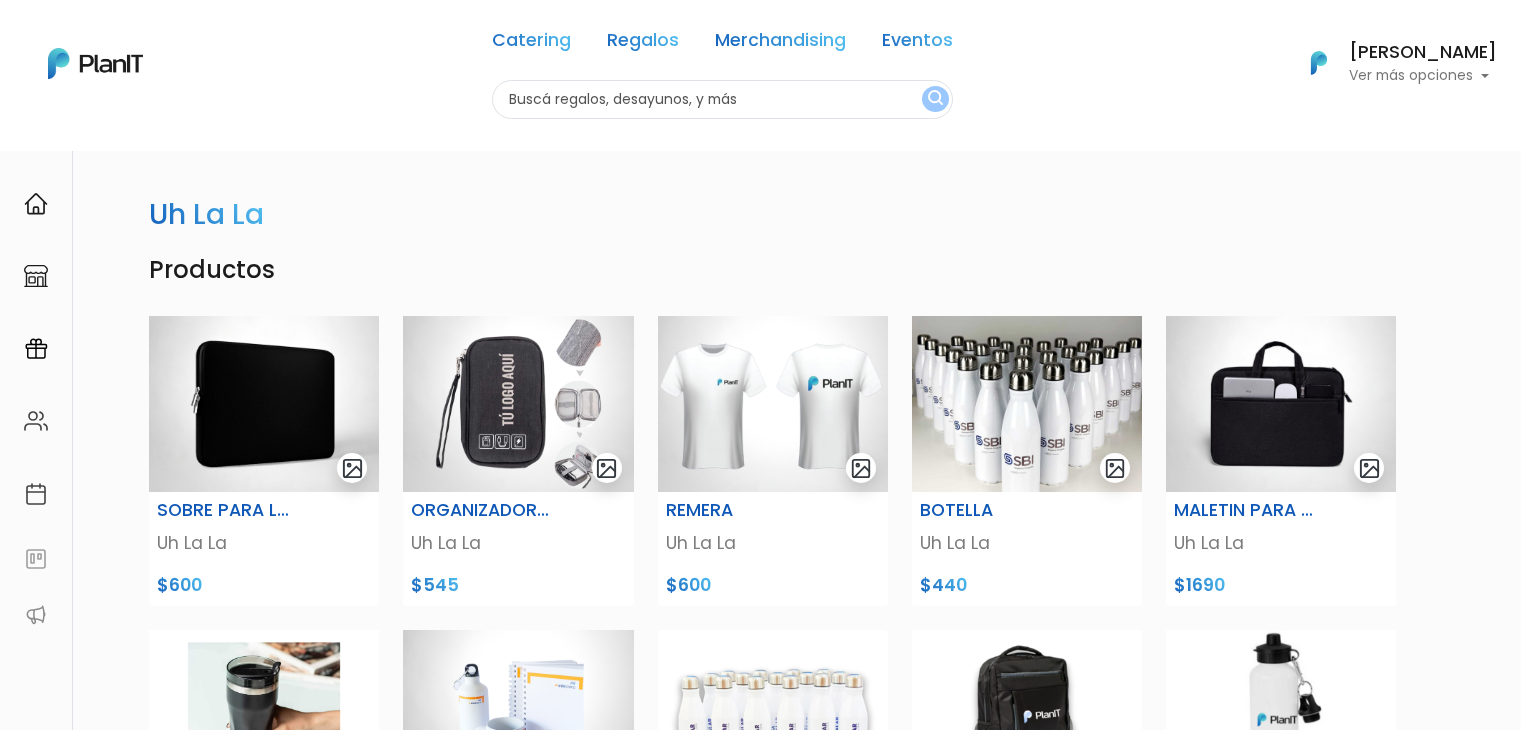 scroll, scrollTop: 0, scrollLeft: 0, axis: both 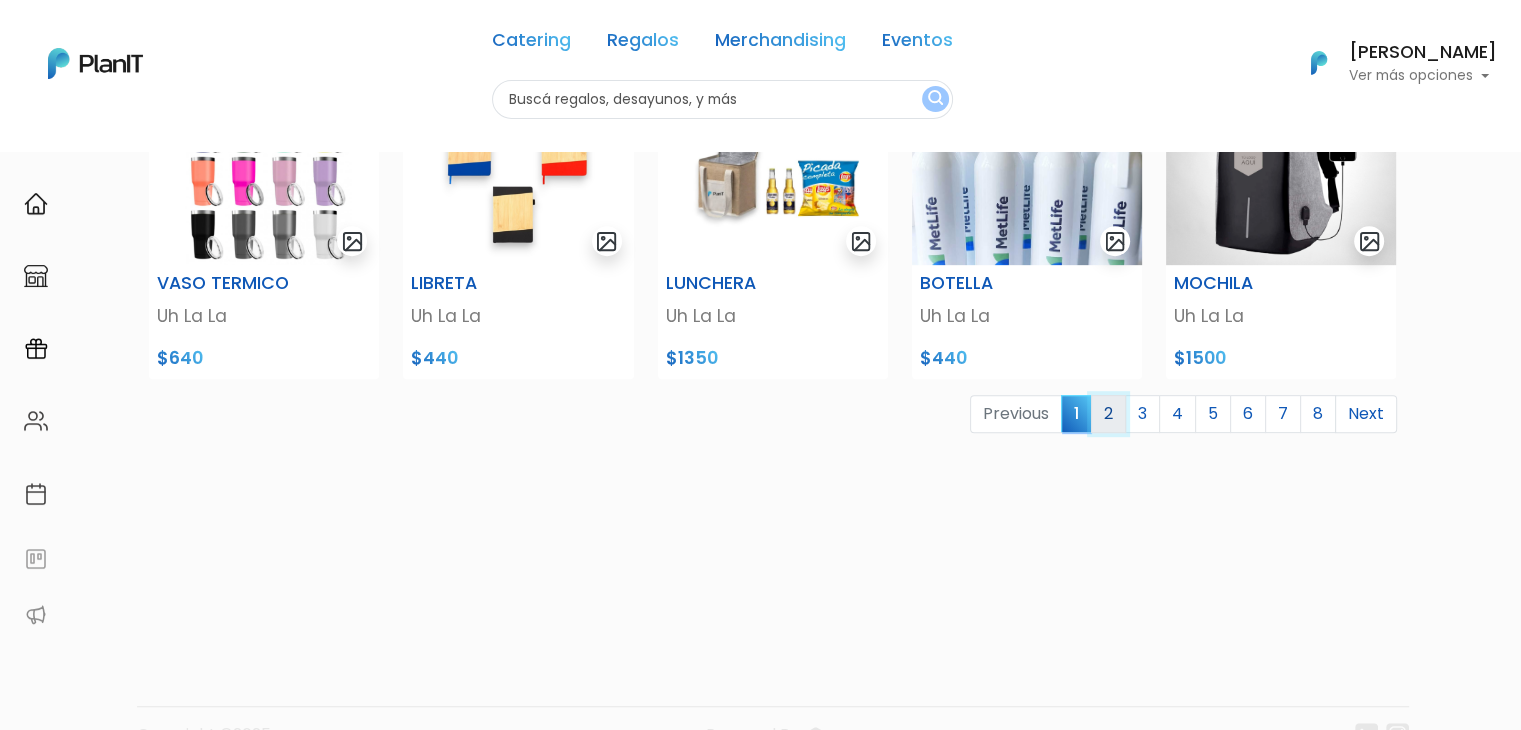 click on "2" at bounding box center [1108, 414] 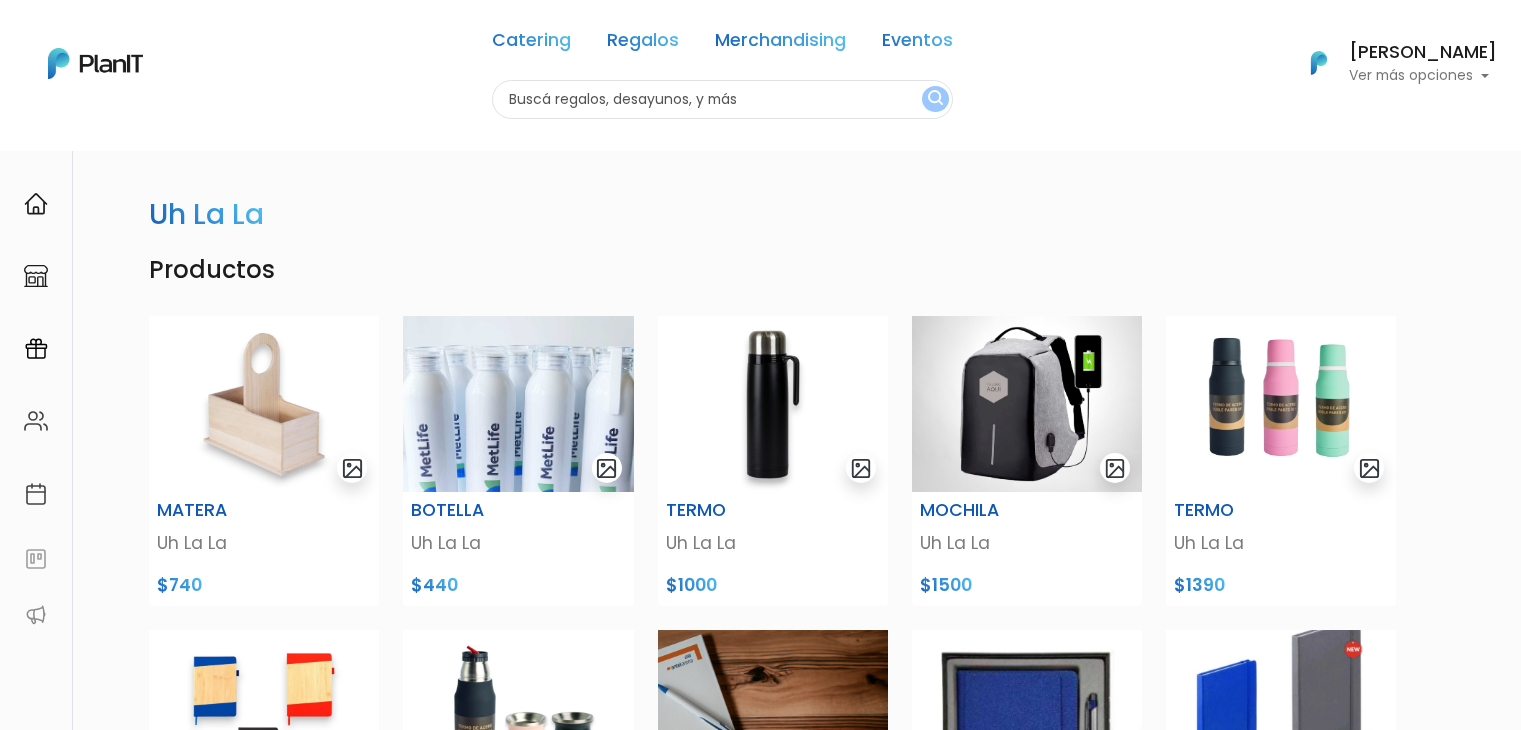 scroll, scrollTop: 0, scrollLeft: 0, axis: both 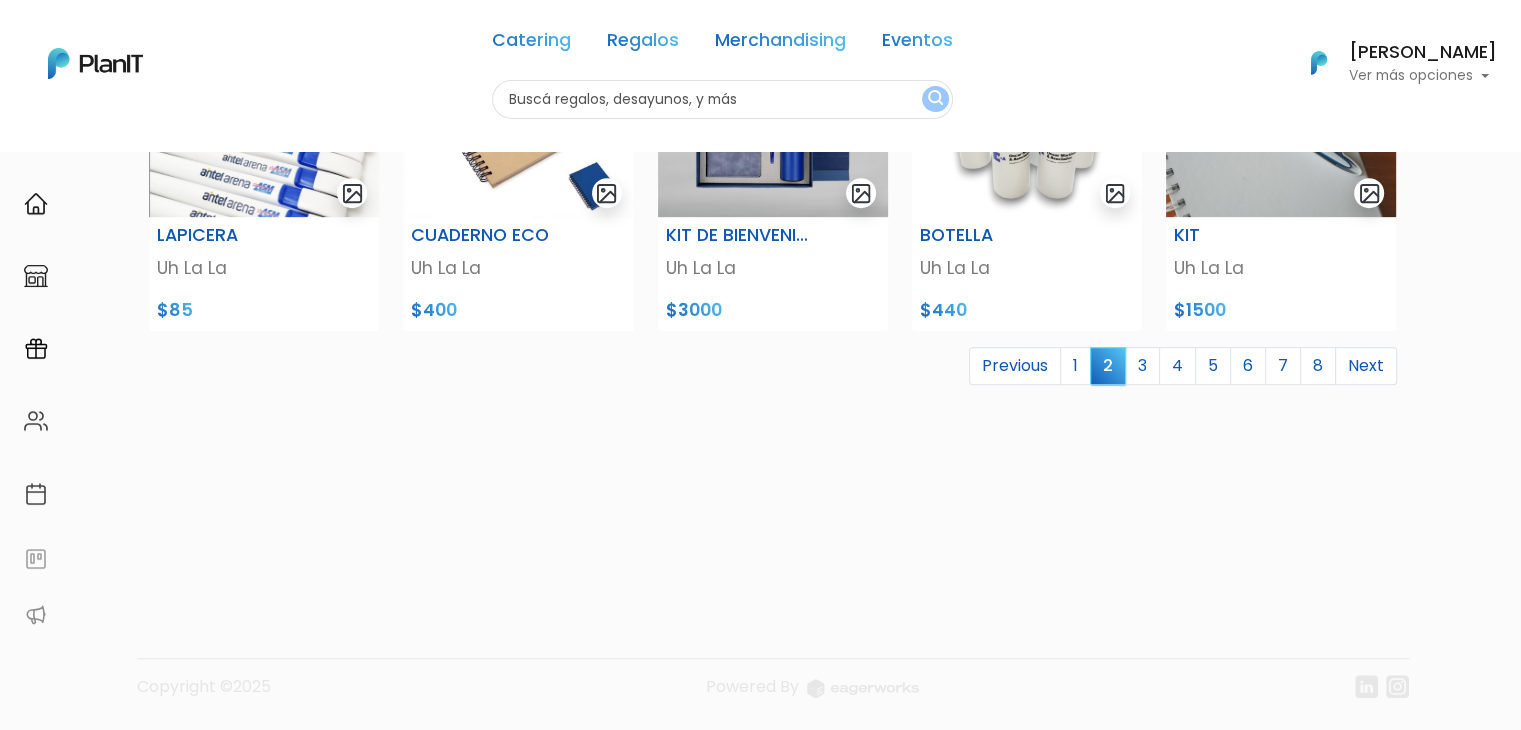 drag, startPoint x: 1535, startPoint y: 132, endPoint x: 1496, endPoint y: 523, distance: 392.9402 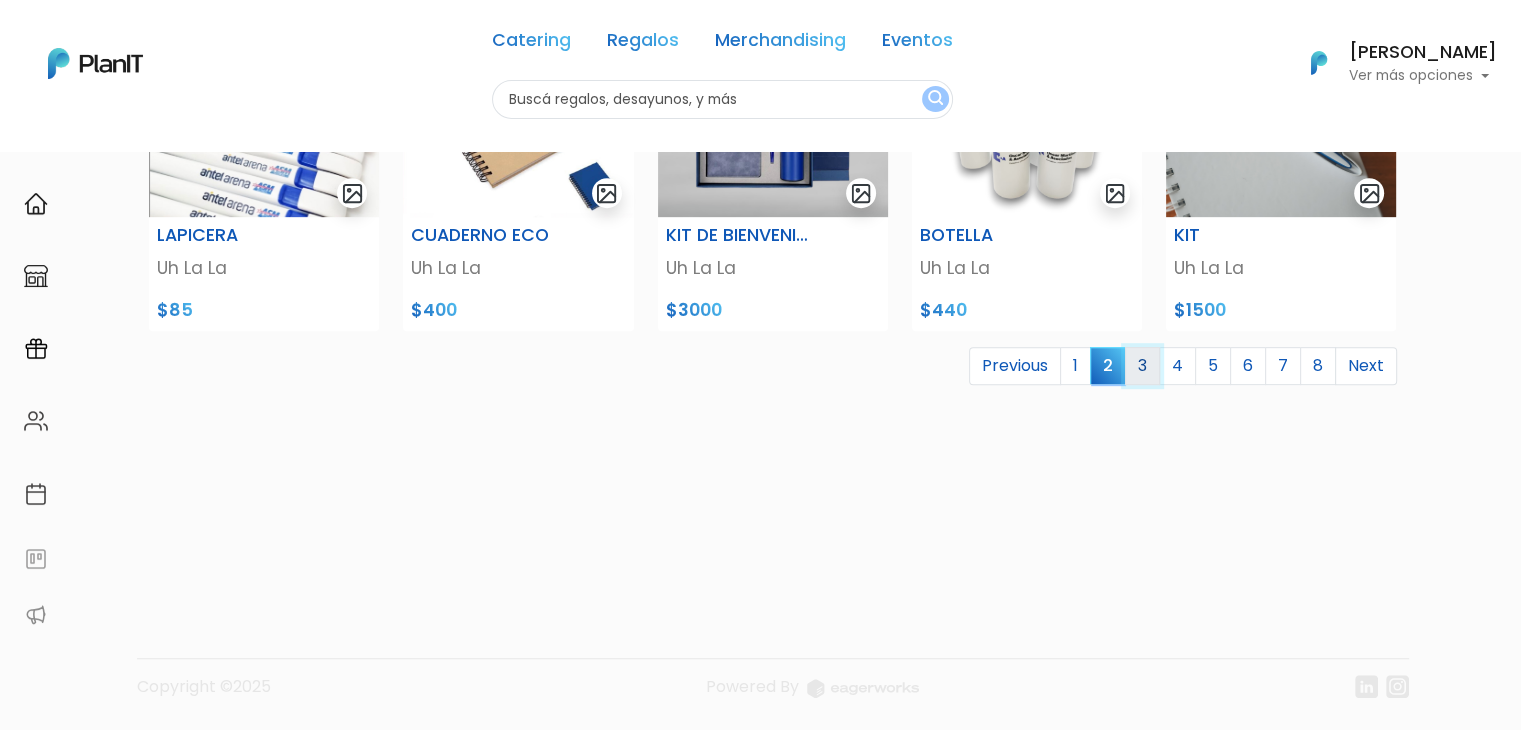 click on "3" at bounding box center (1142, 366) 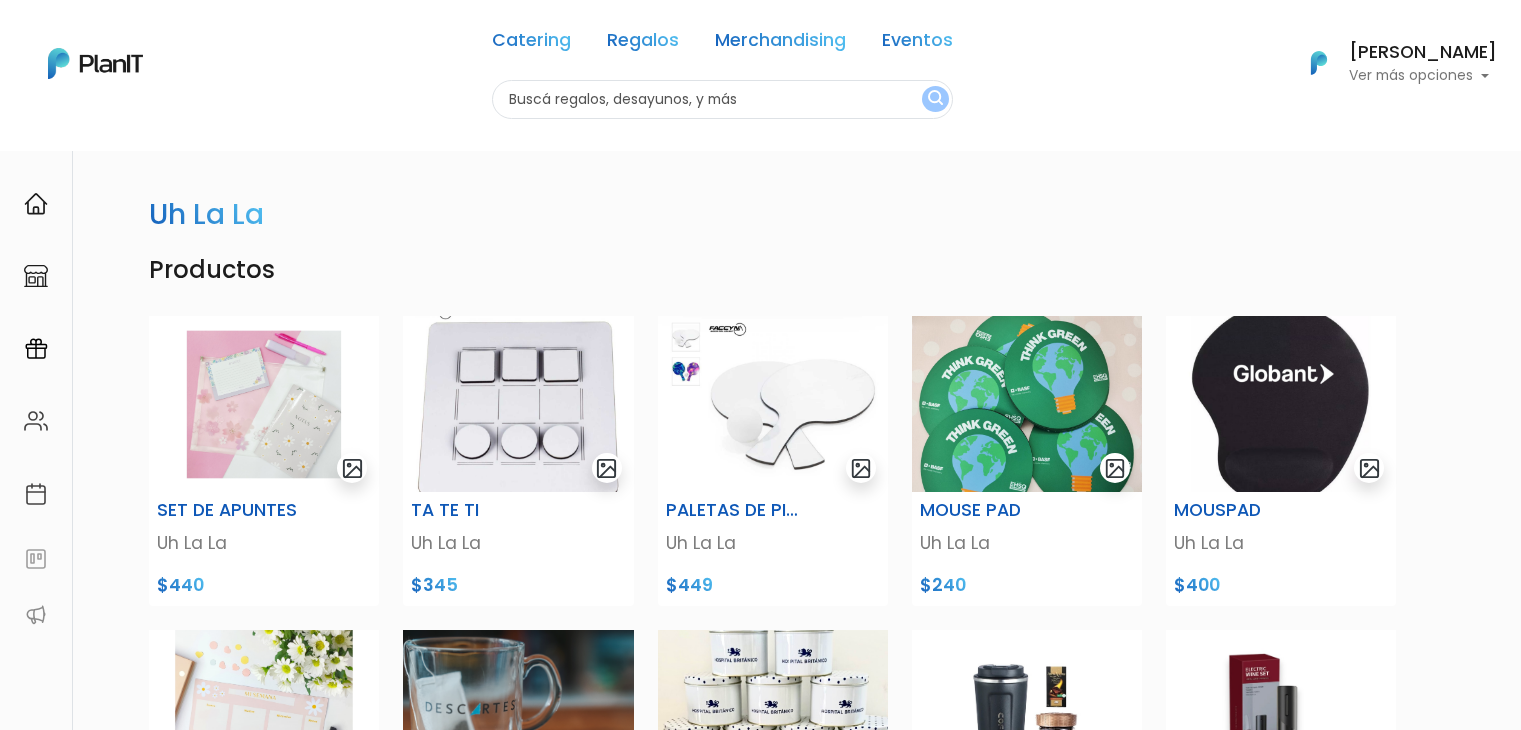 scroll, scrollTop: 0, scrollLeft: 0, axis: both 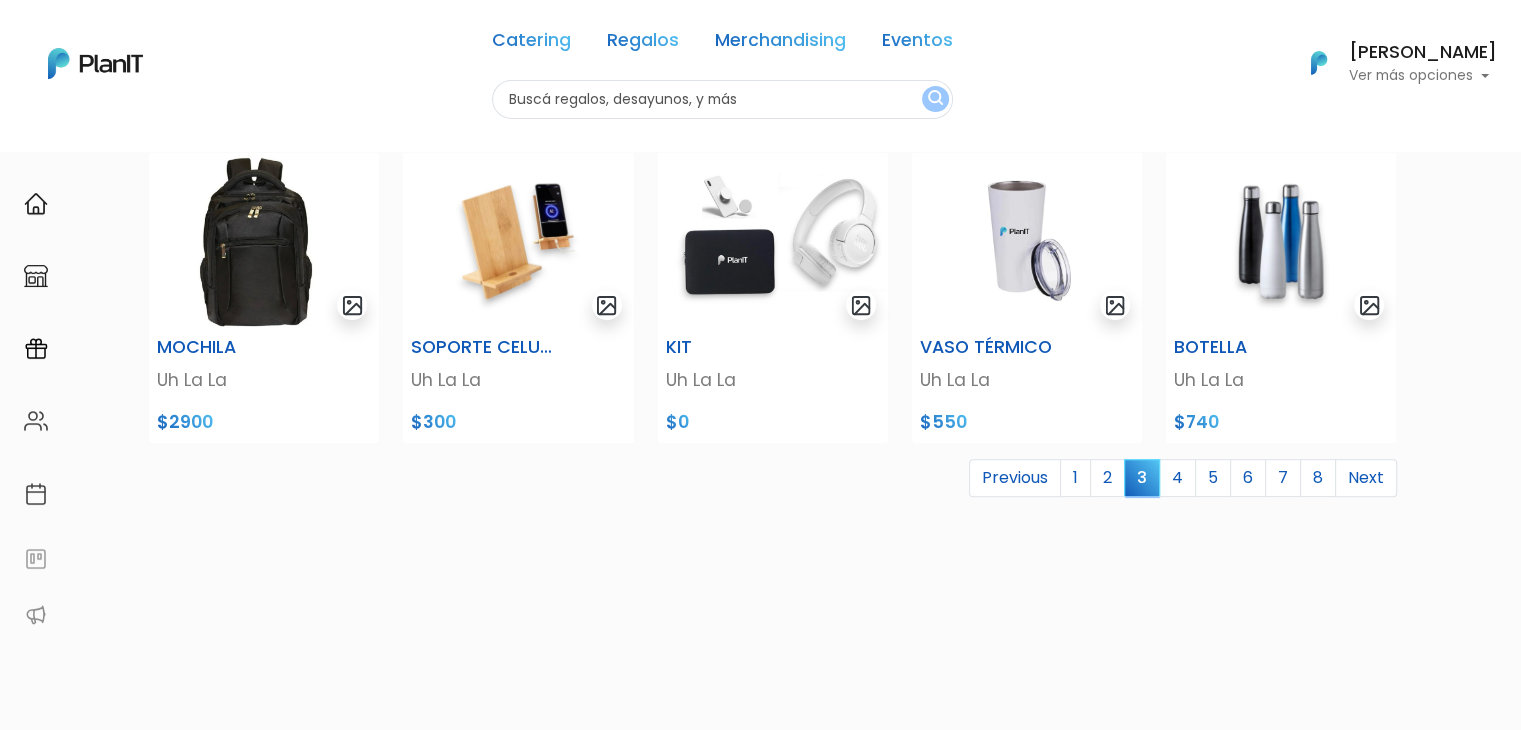 drag, startPoint x: 1535, startPoint y: 48, endPoint x: 1528, endPoint y: 384, distance: 336.0729 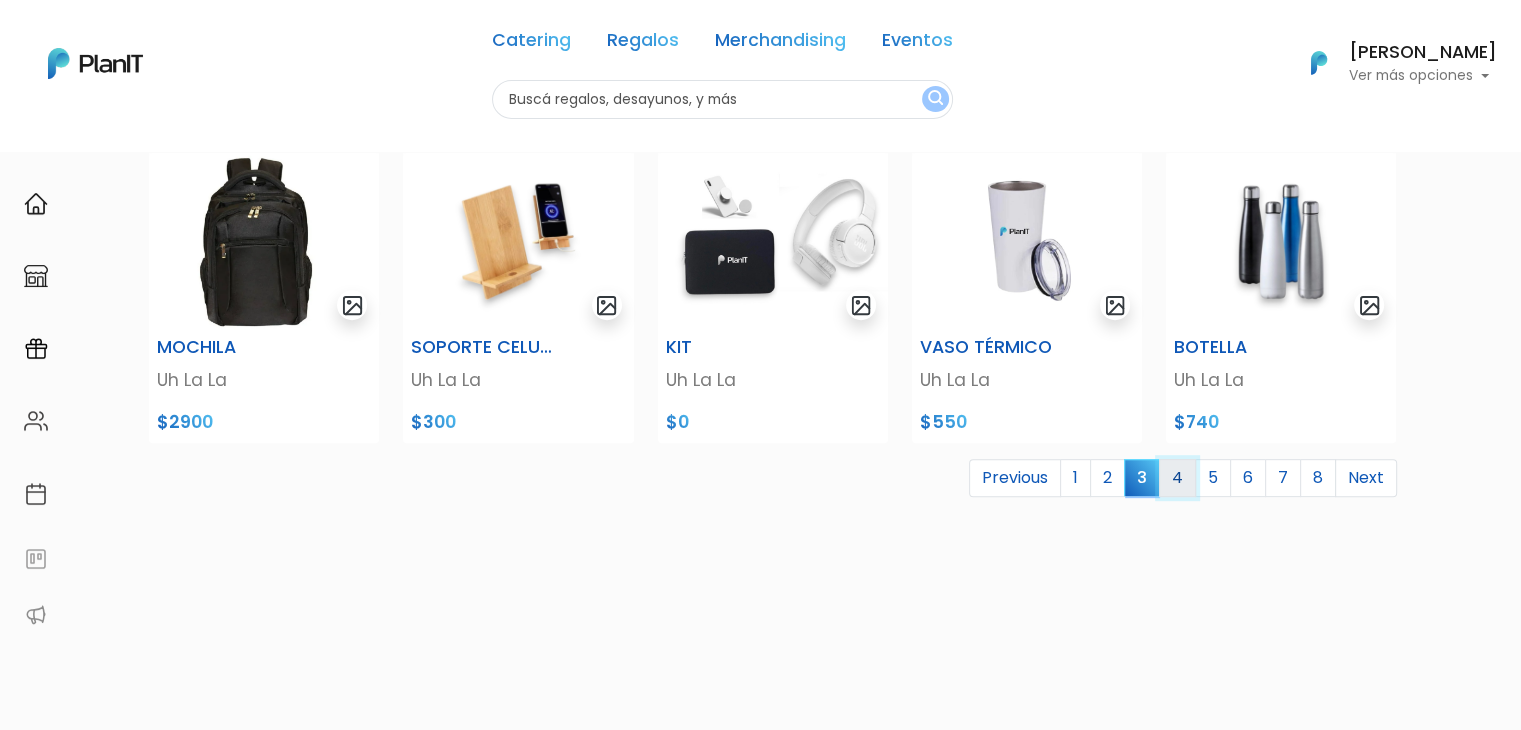 click on "4" at bounding box center (1177, 478) 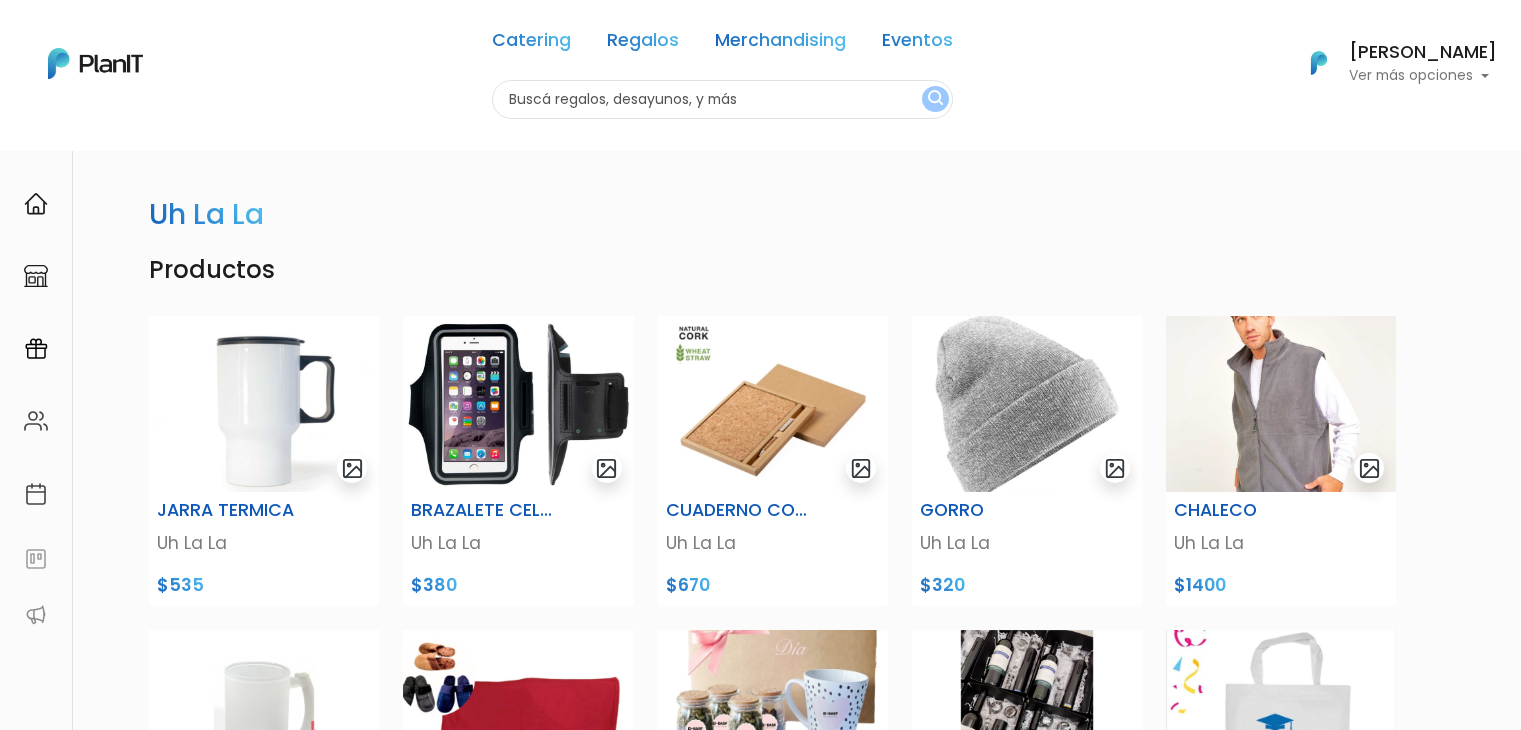 scroll, scrollTop: 0, scrollLeft: 0, axis: both 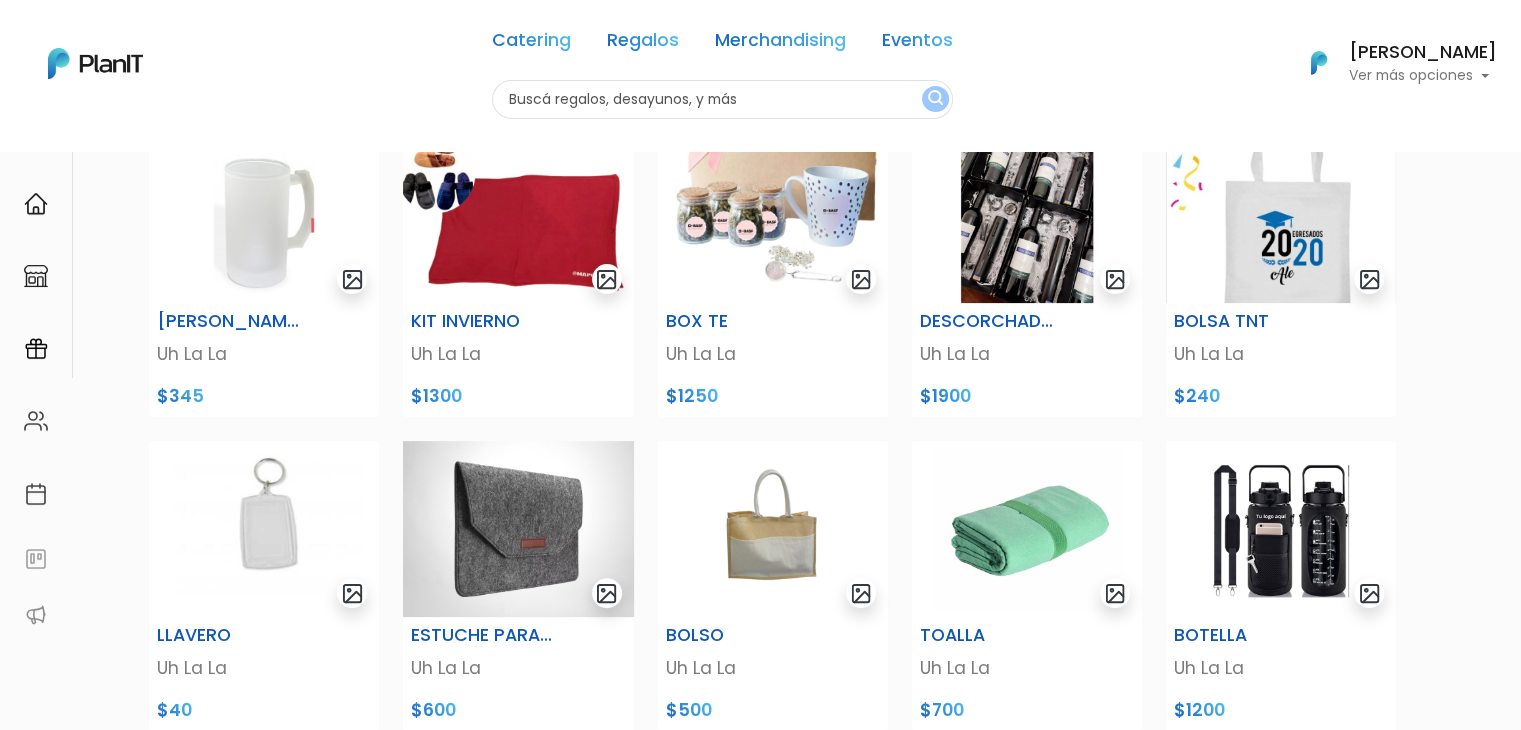 drag, startPoint x: 1535, startPoint y: 176, endPoint x: 1528, endPoint y: 389, distance: 213.11499 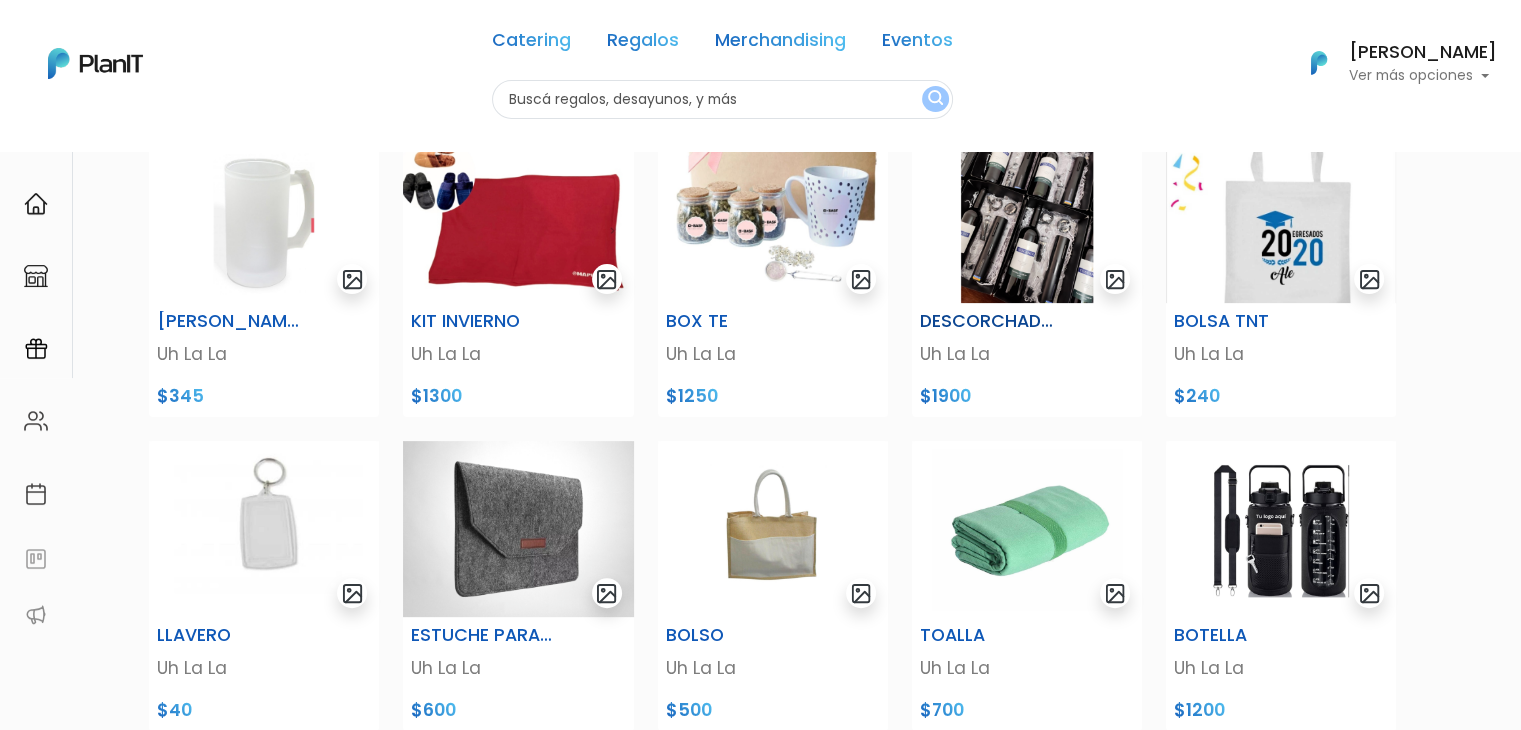 click at bounding box center (1027, 215) 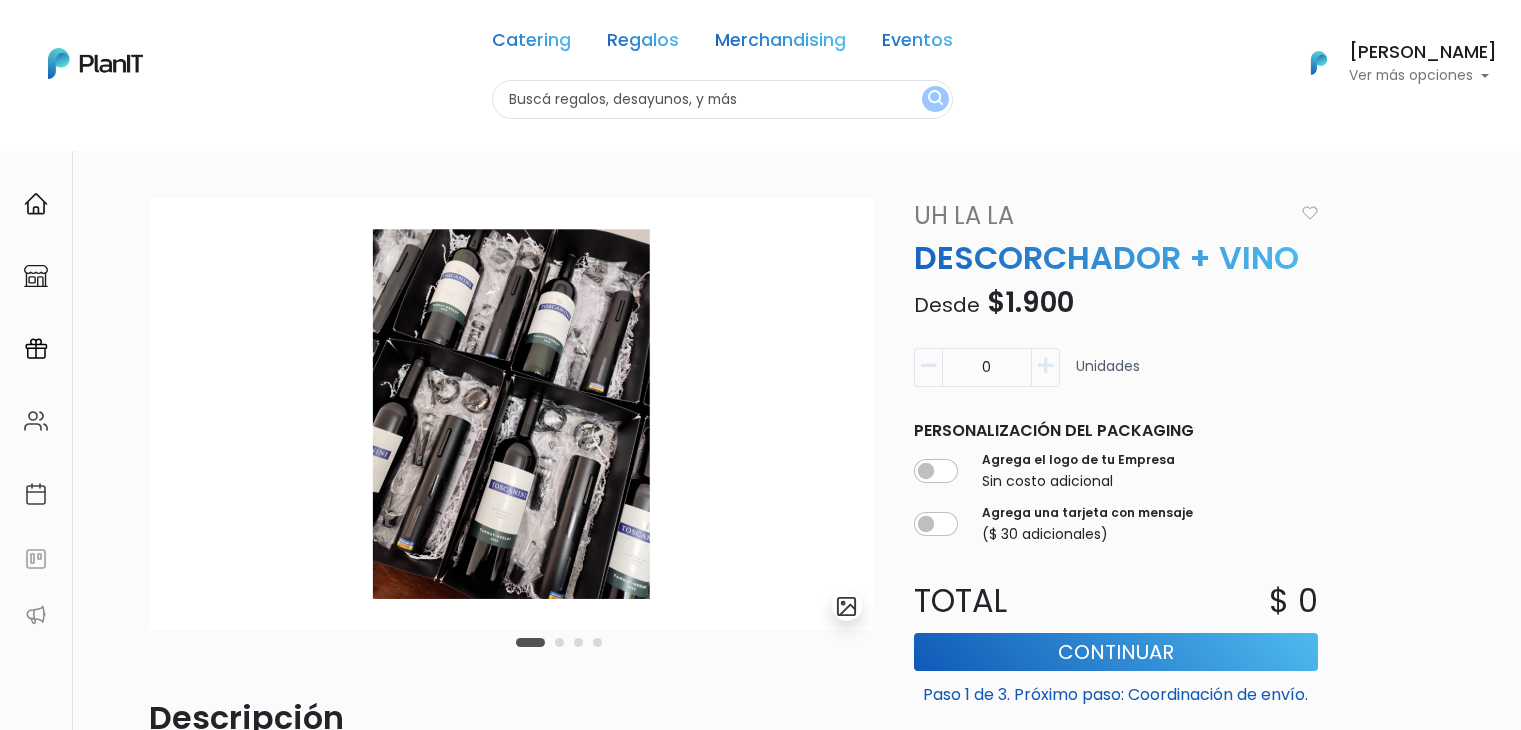 scroll, scrollTop: 0, scrollLeft: 0, axis: both 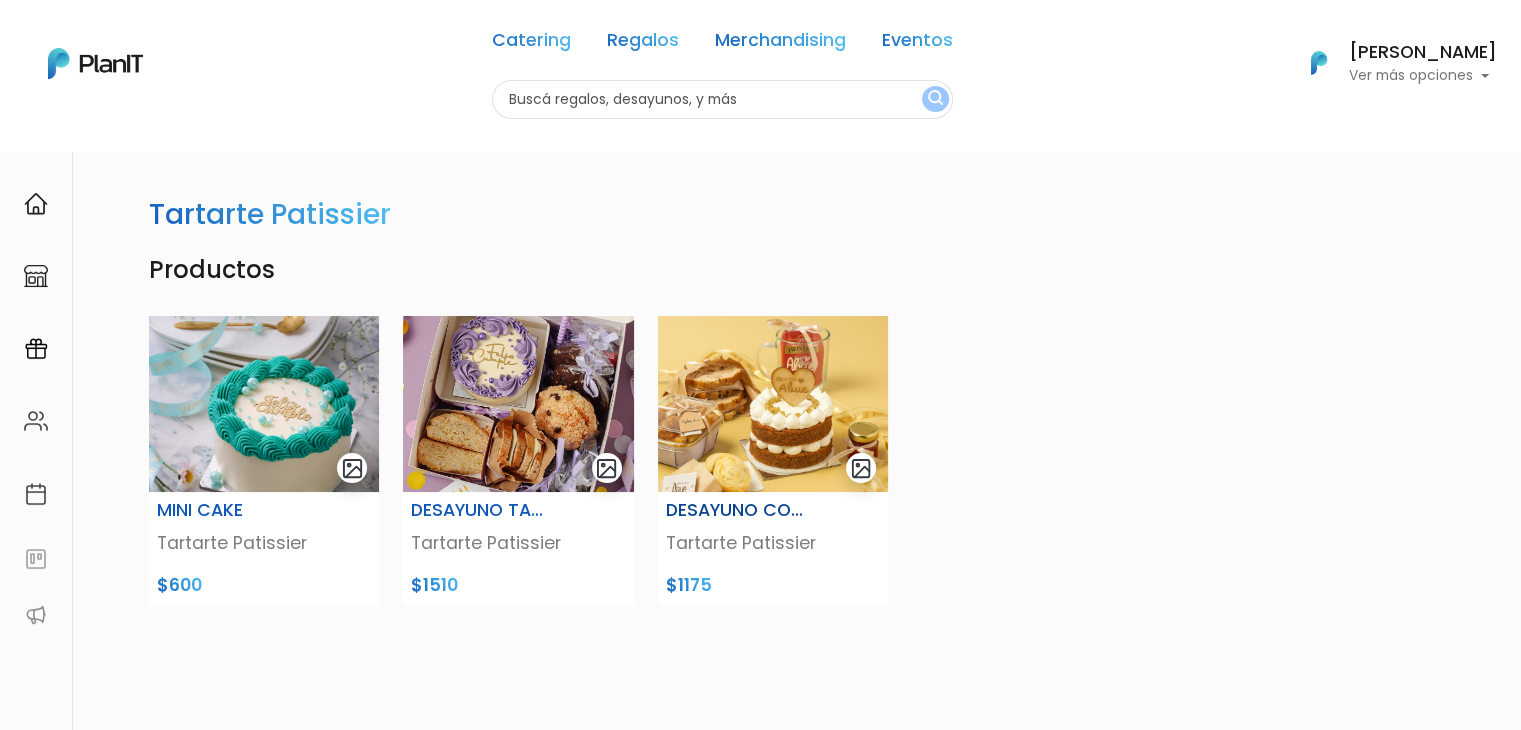 click at bounding box center (773, 404) 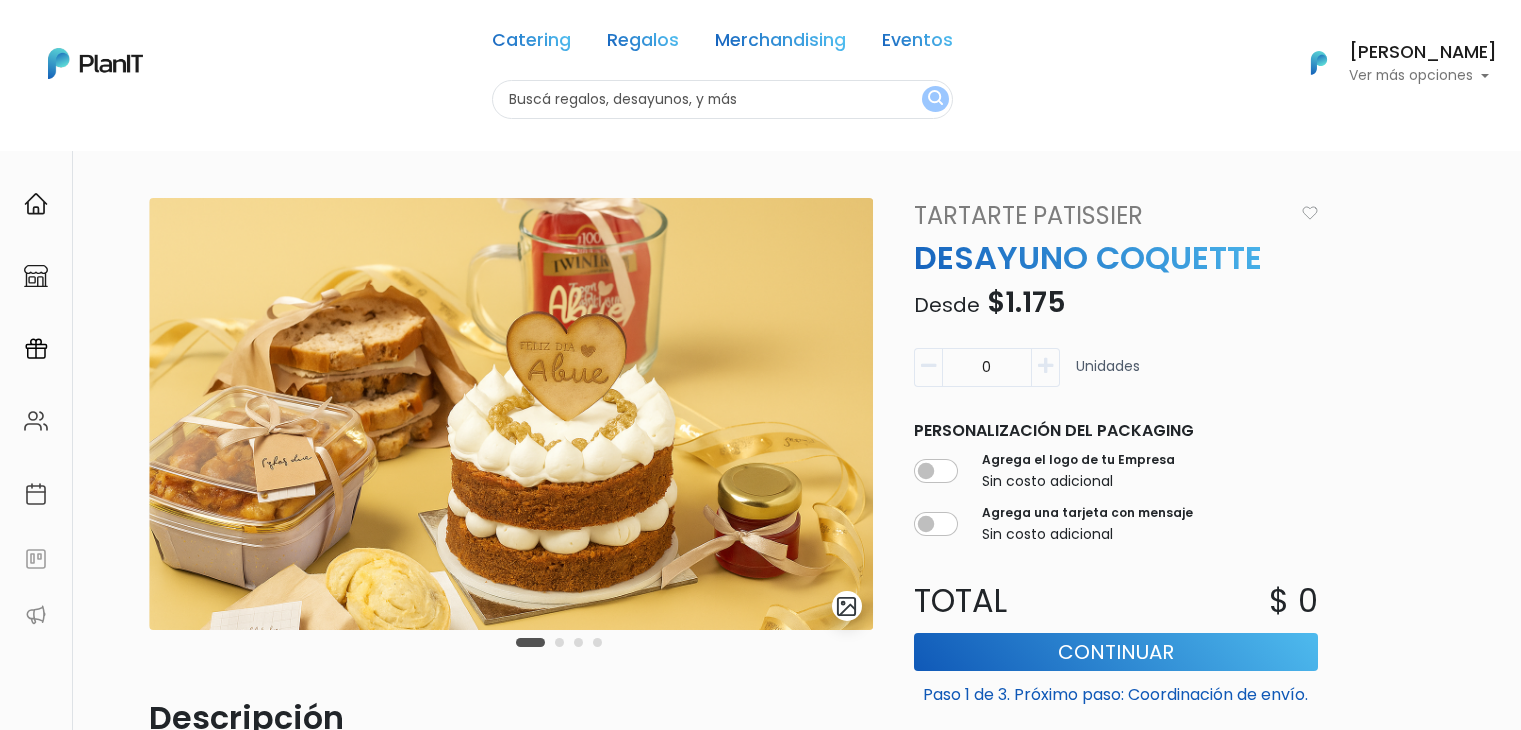 scroll, scrollTop: 0, scrollLeft: 0, axis: both 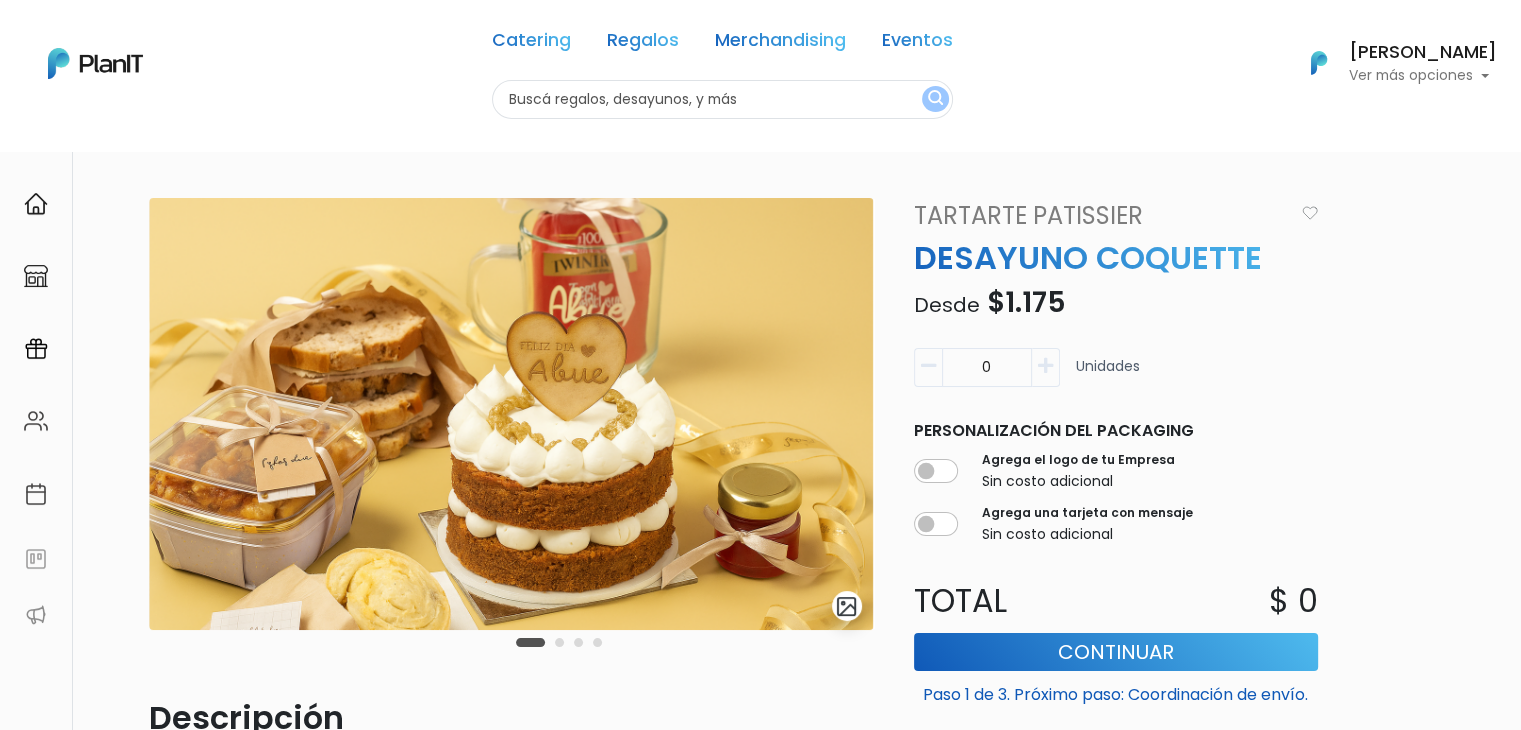 click at bounding box center [559, 642] 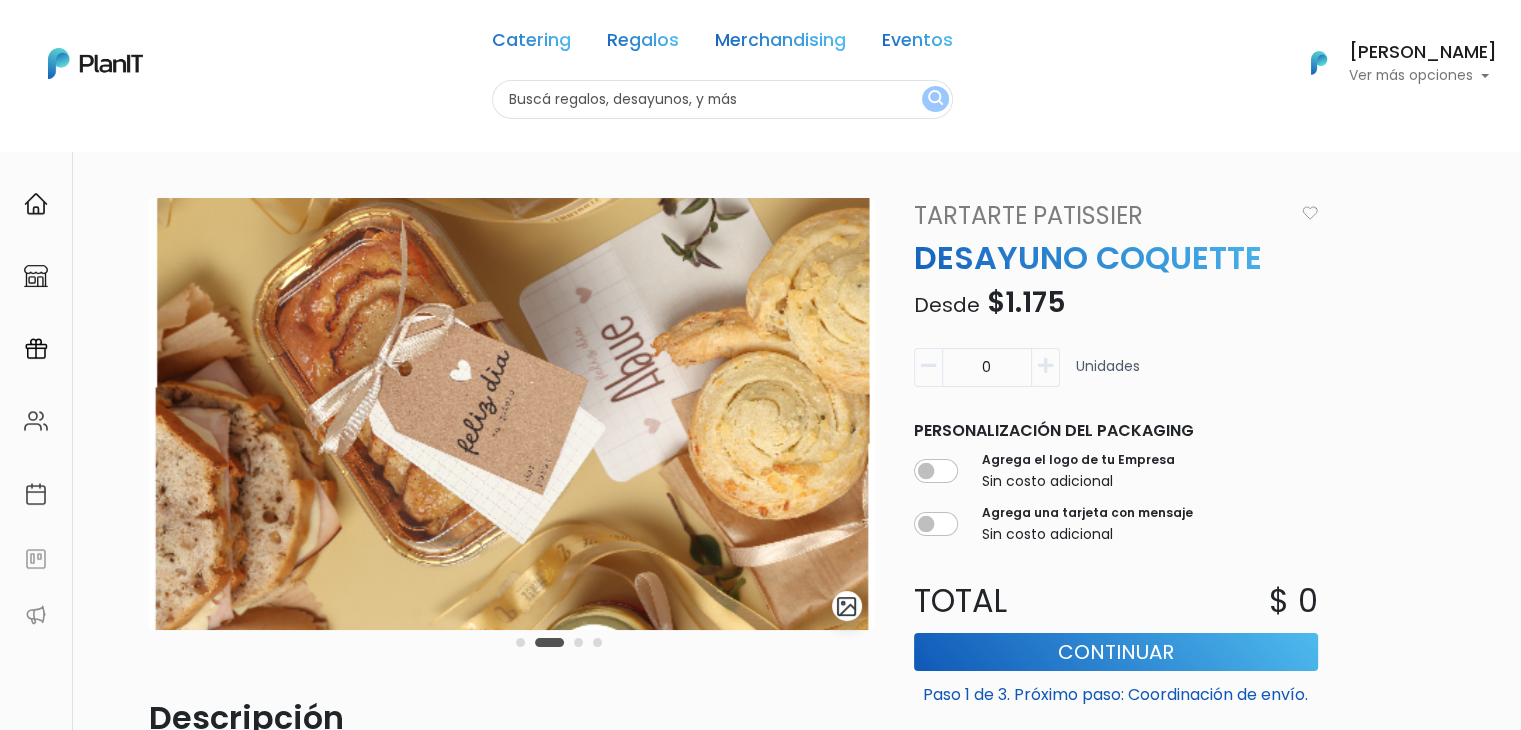 click at bounding box center (559, 642) 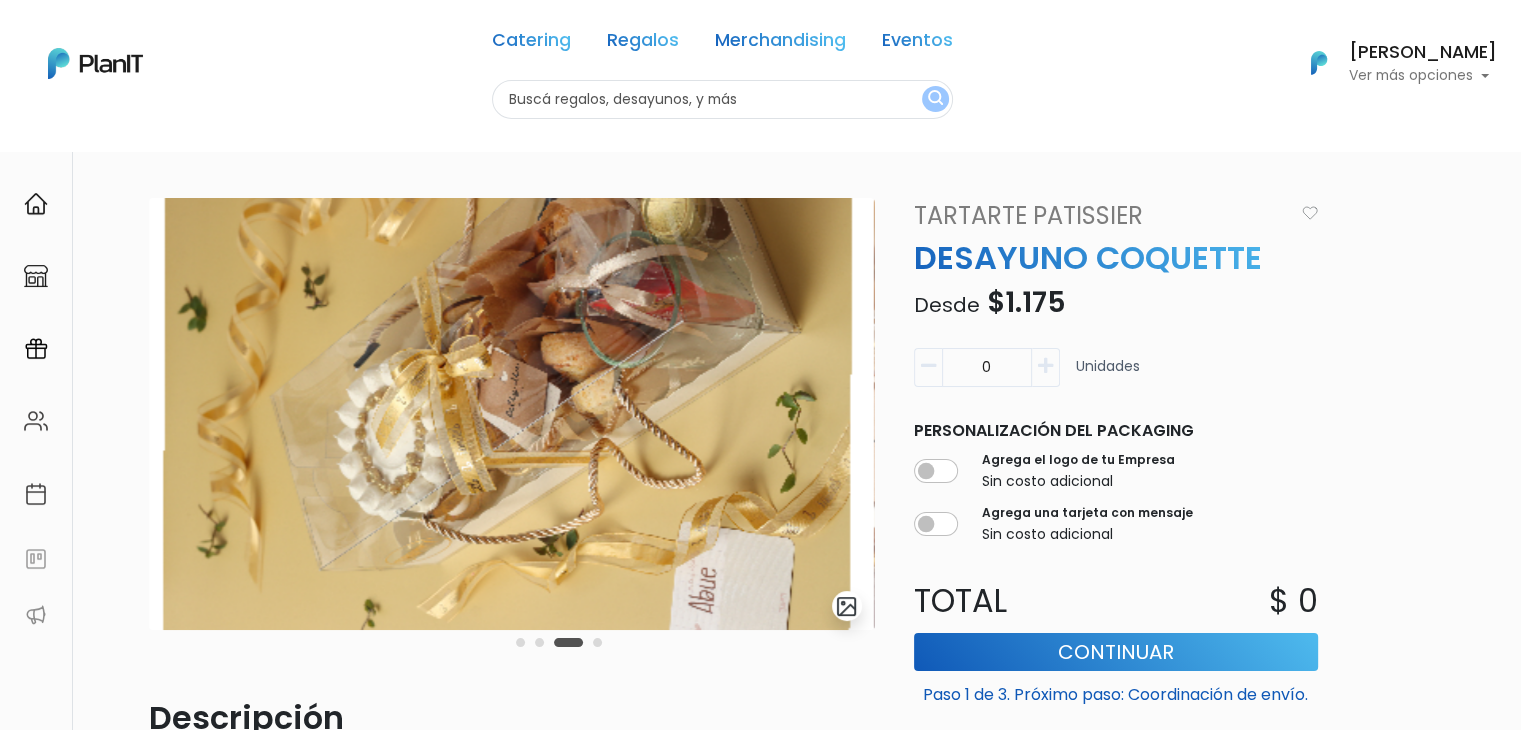 click at bounding box center (597, 642) 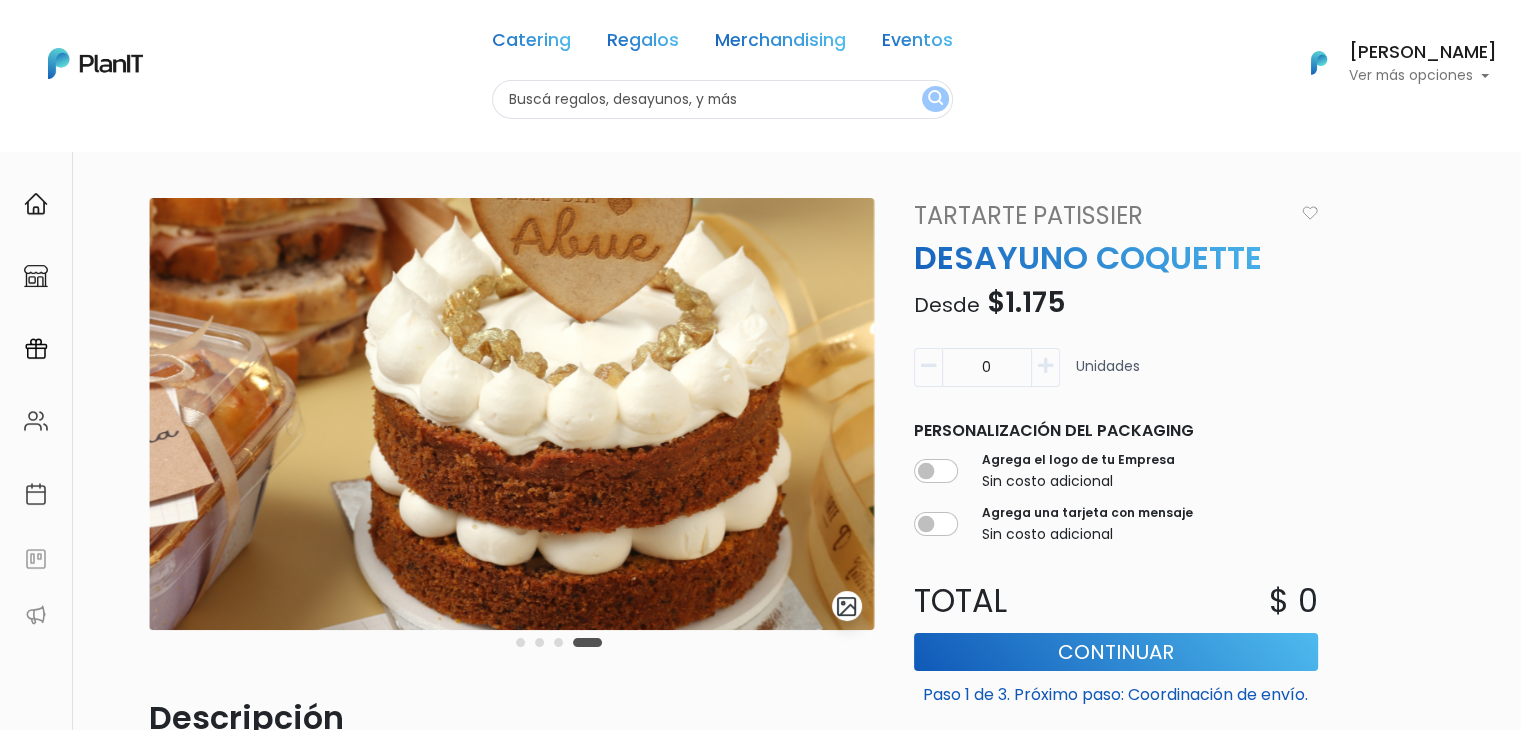 click at bounding box center (520, 642) 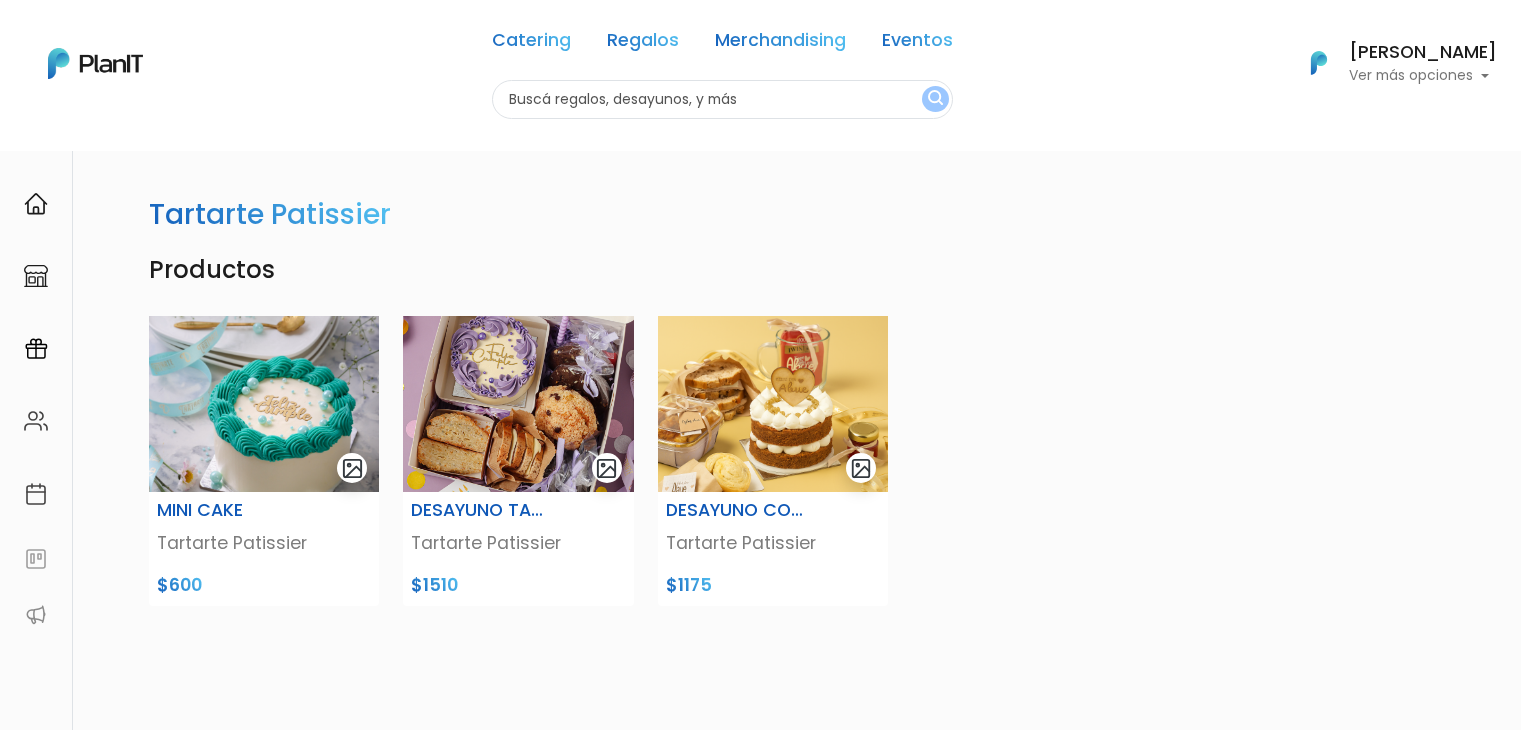 scroll, scrollTop: 0, scrollLeft: 0, axis: both 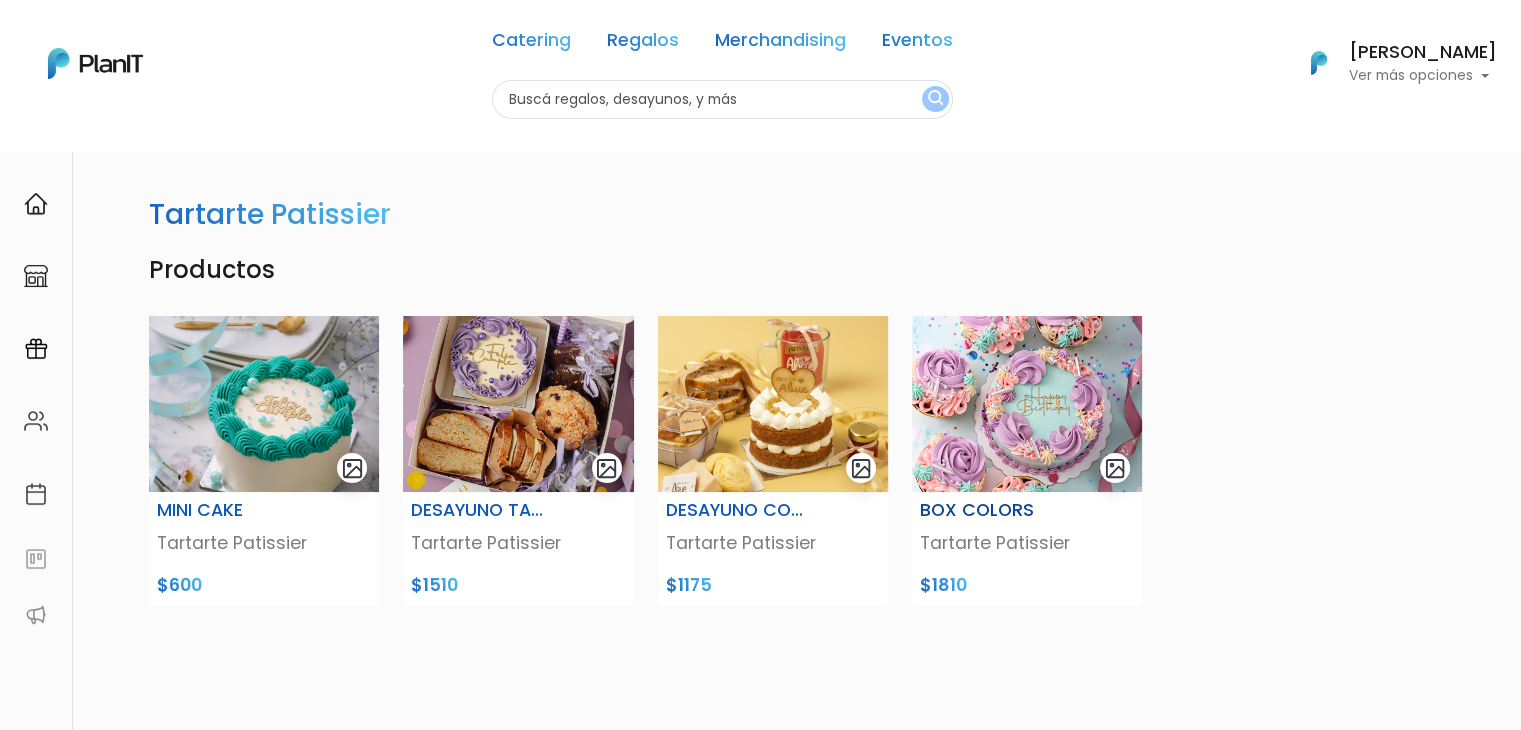 click at bounding box center [1027, 404] 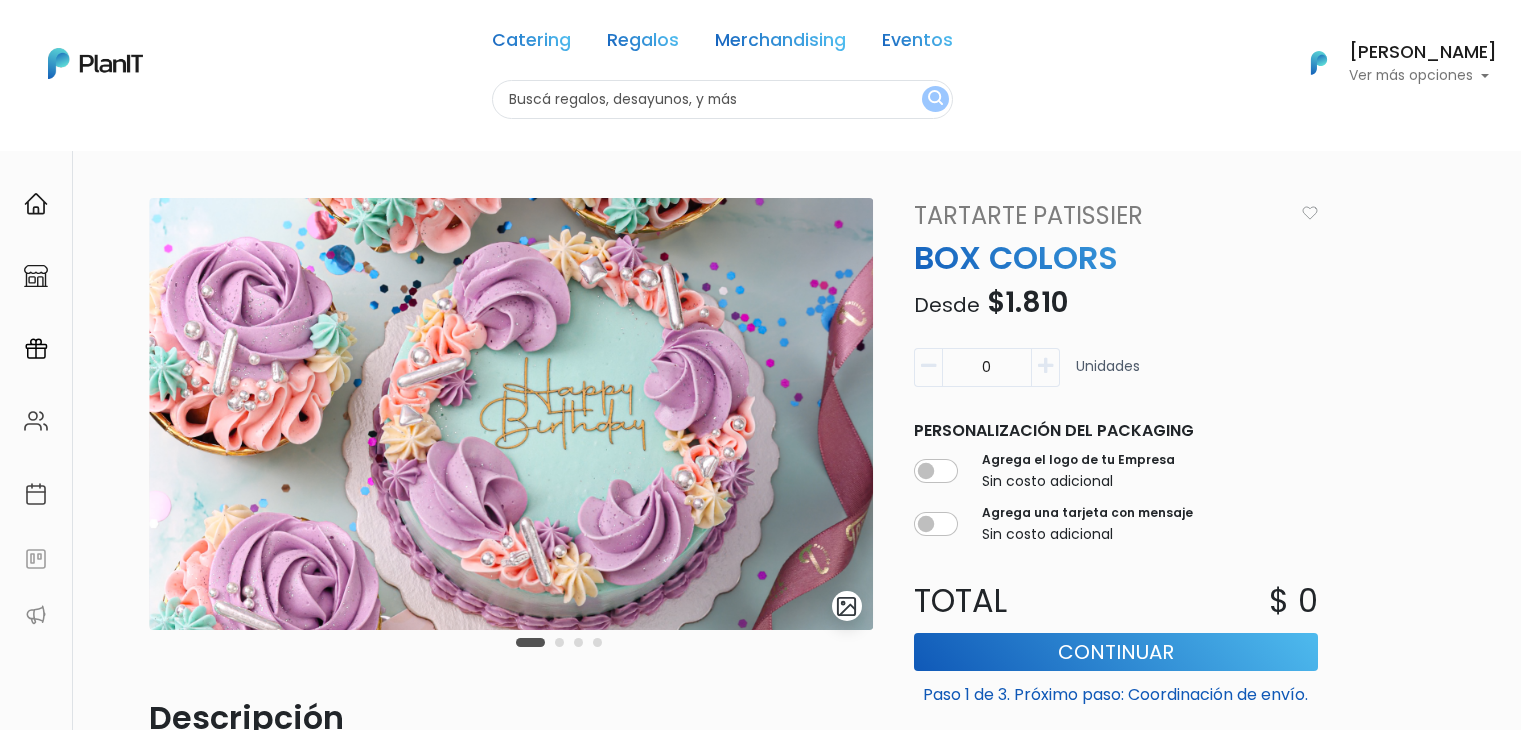 scroll, scrollTop: 0, scrollLeft: 0, axis: both 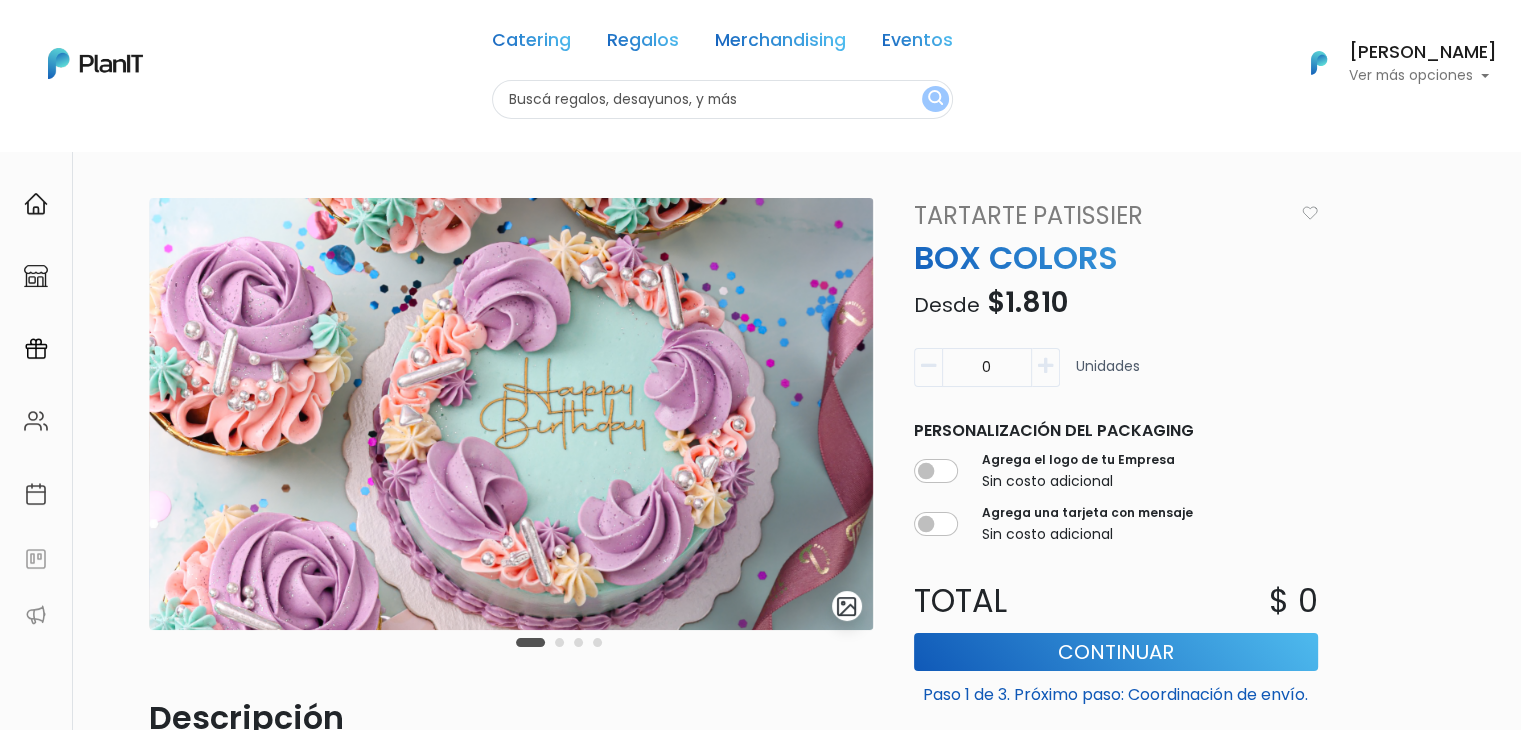 click at bounding box center (559, 642) 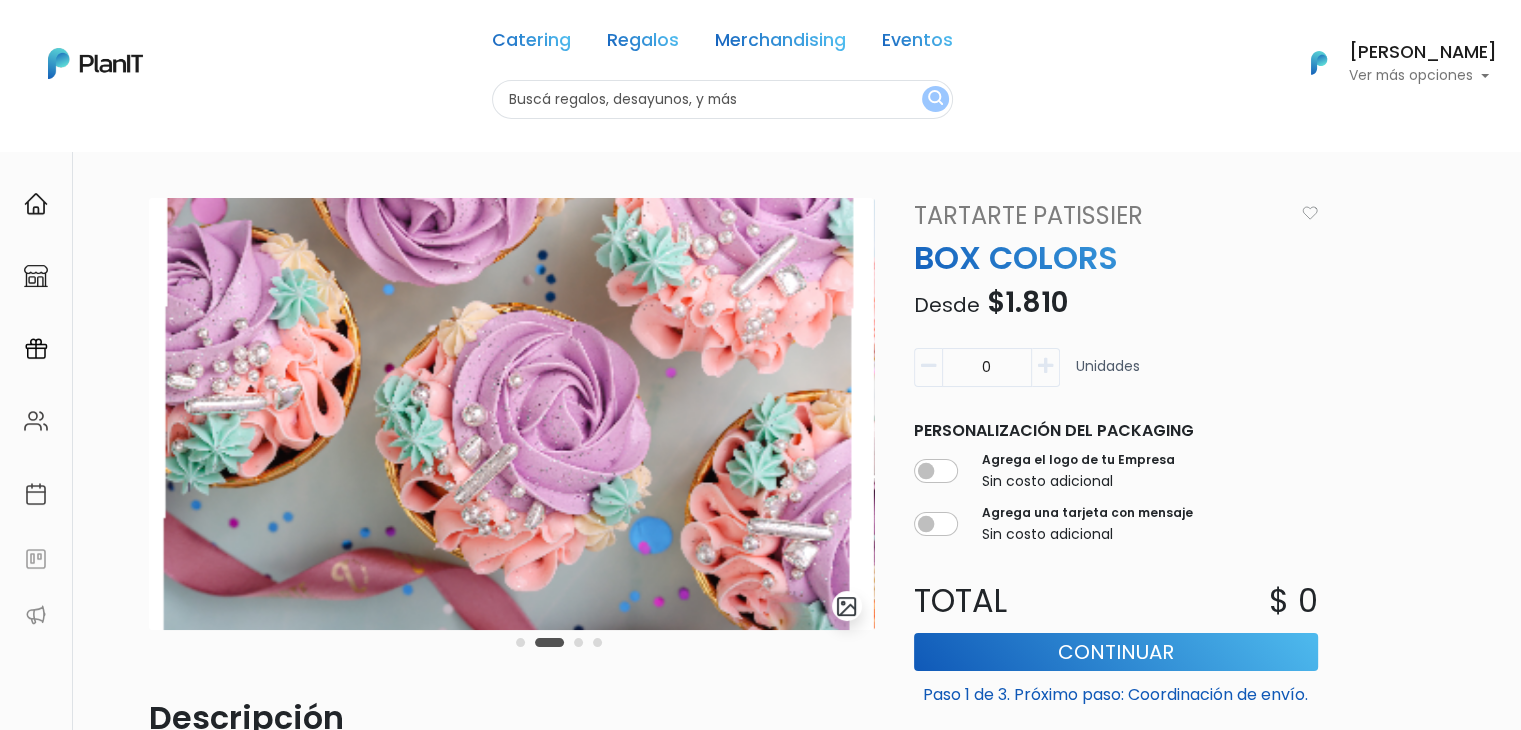 click at bounding box center [578, 642] 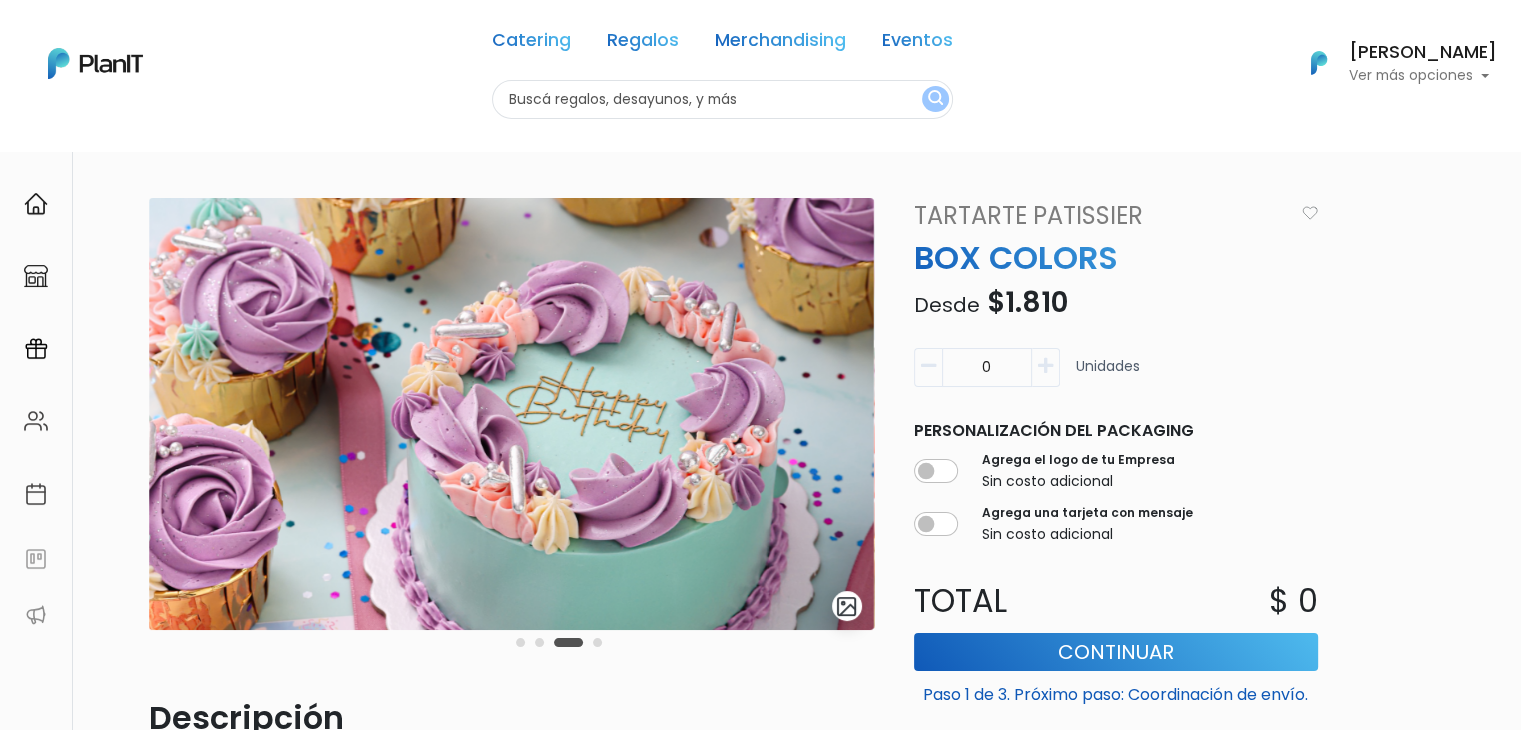 click at bounding box center (559, 642) 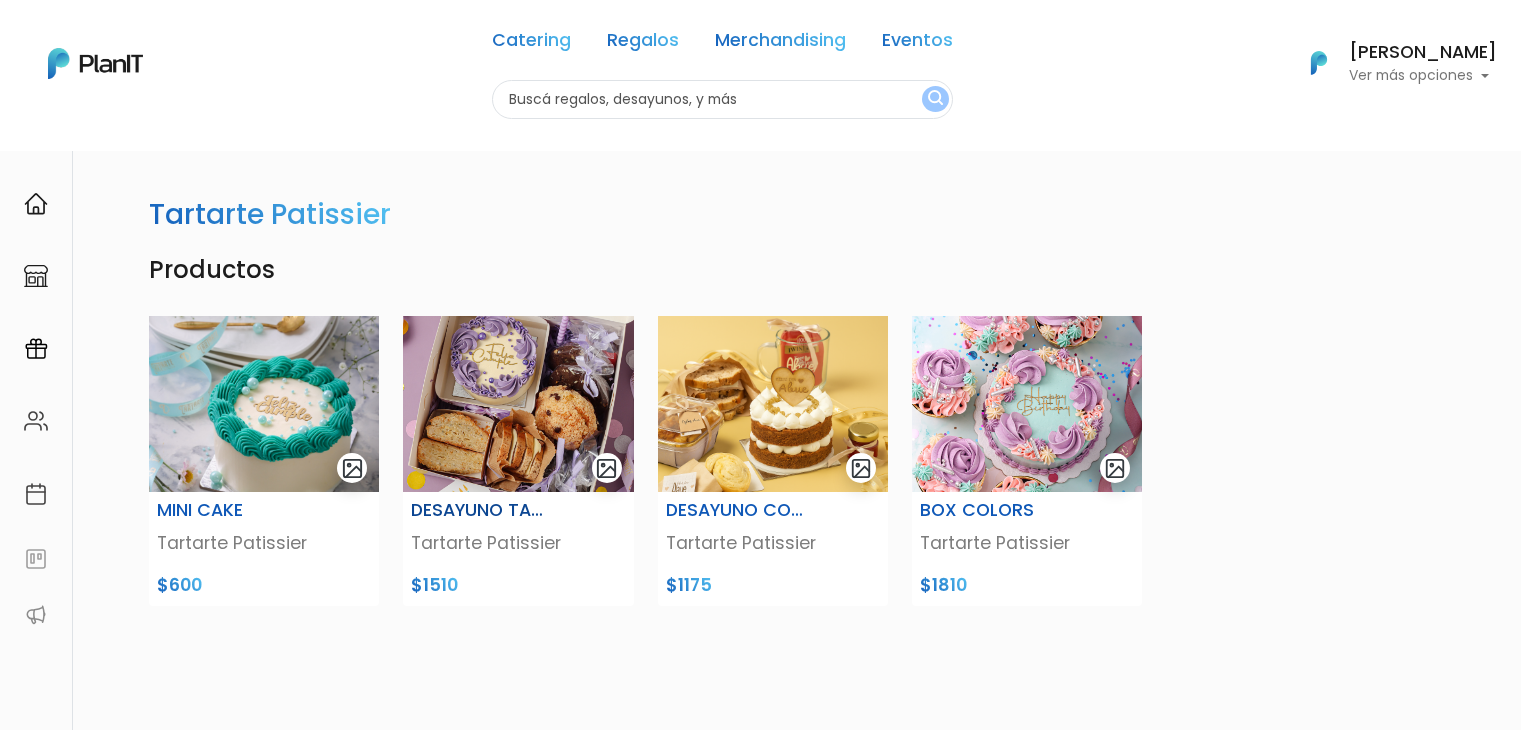 scroll, scrollTop: 0, scrollLeft: 0, axis: both 